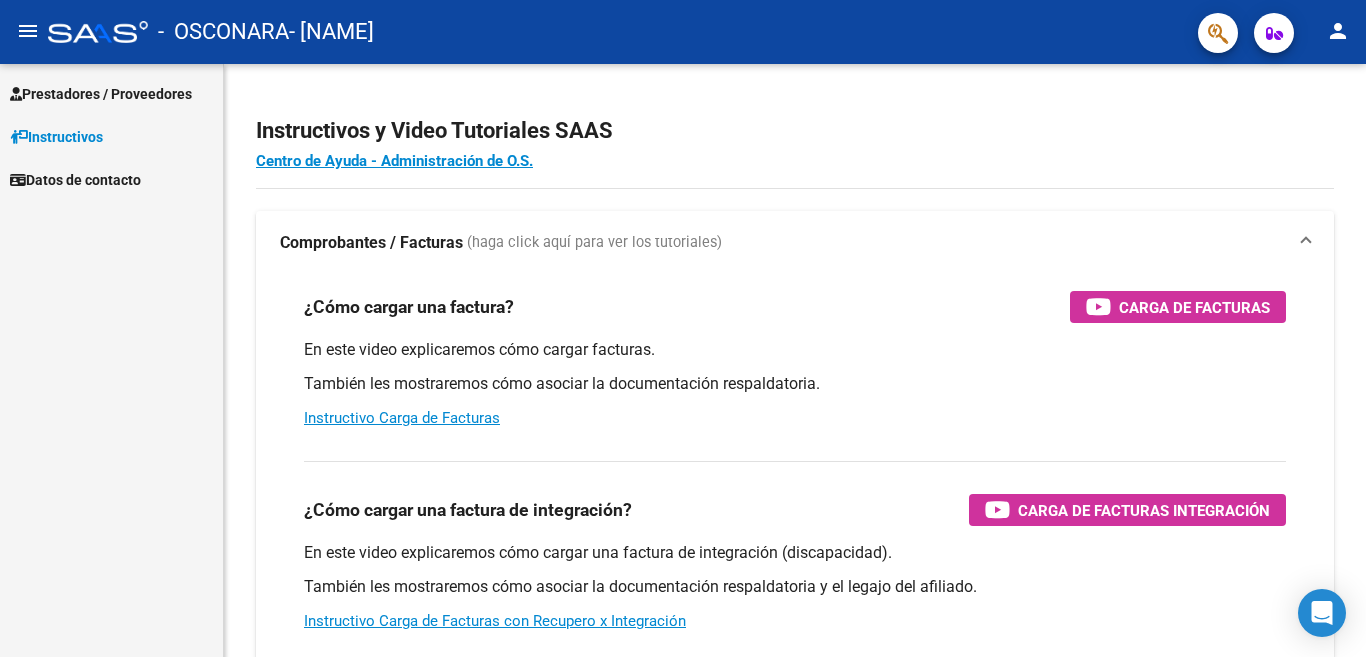 scroll, scrollTop: 0, scrollLeft: 0, axis: both 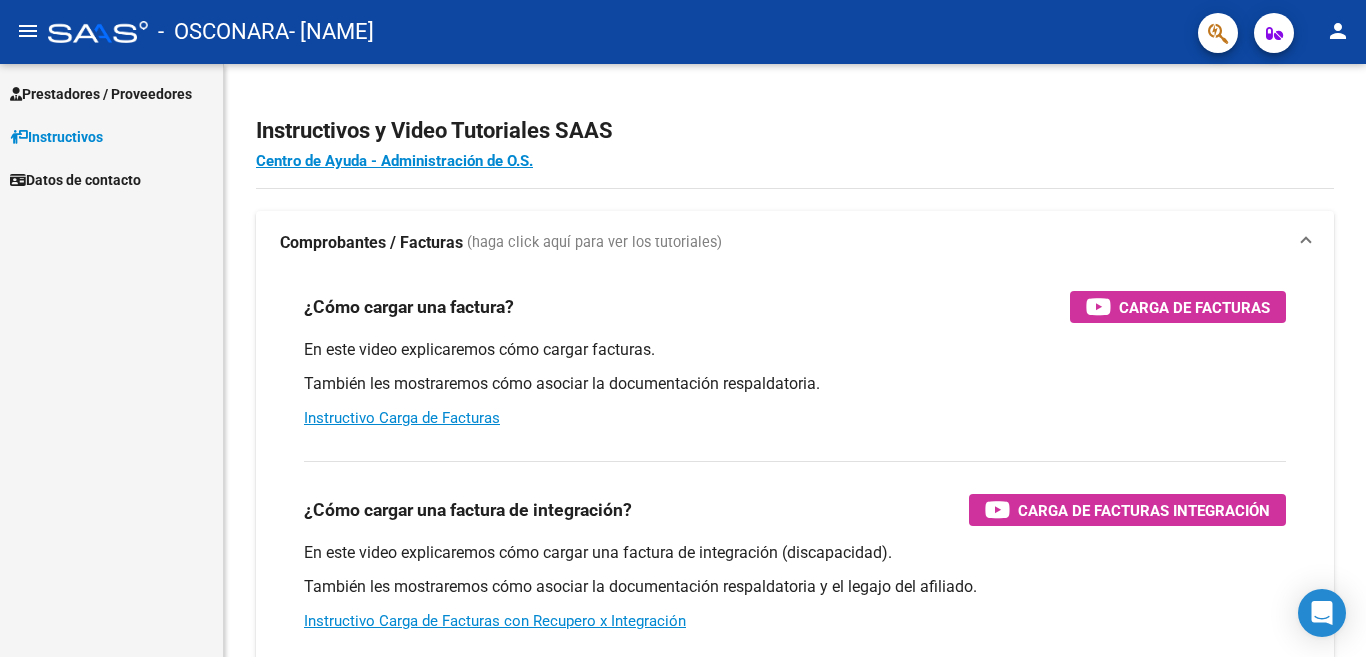 click on "Prestadores / Proveedores" at bounding box center (101, 94) 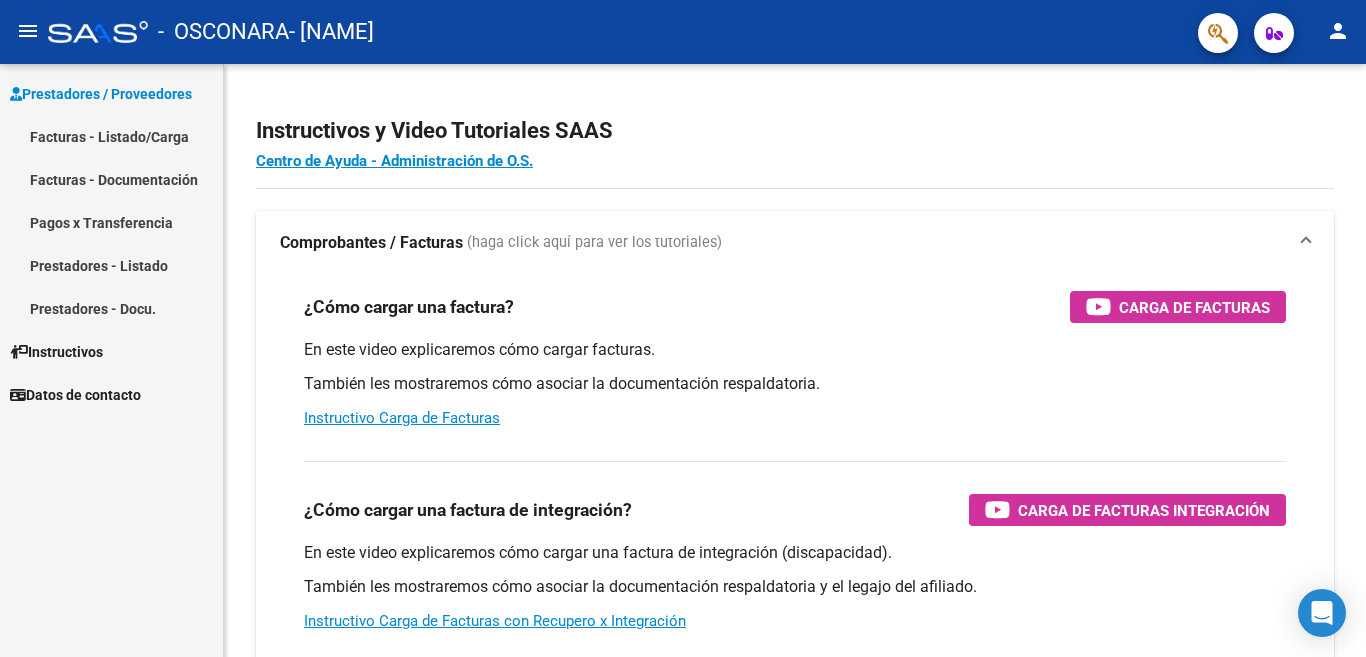 click on "Facturas - Listado/Carga" at bounding box center (111, 136) 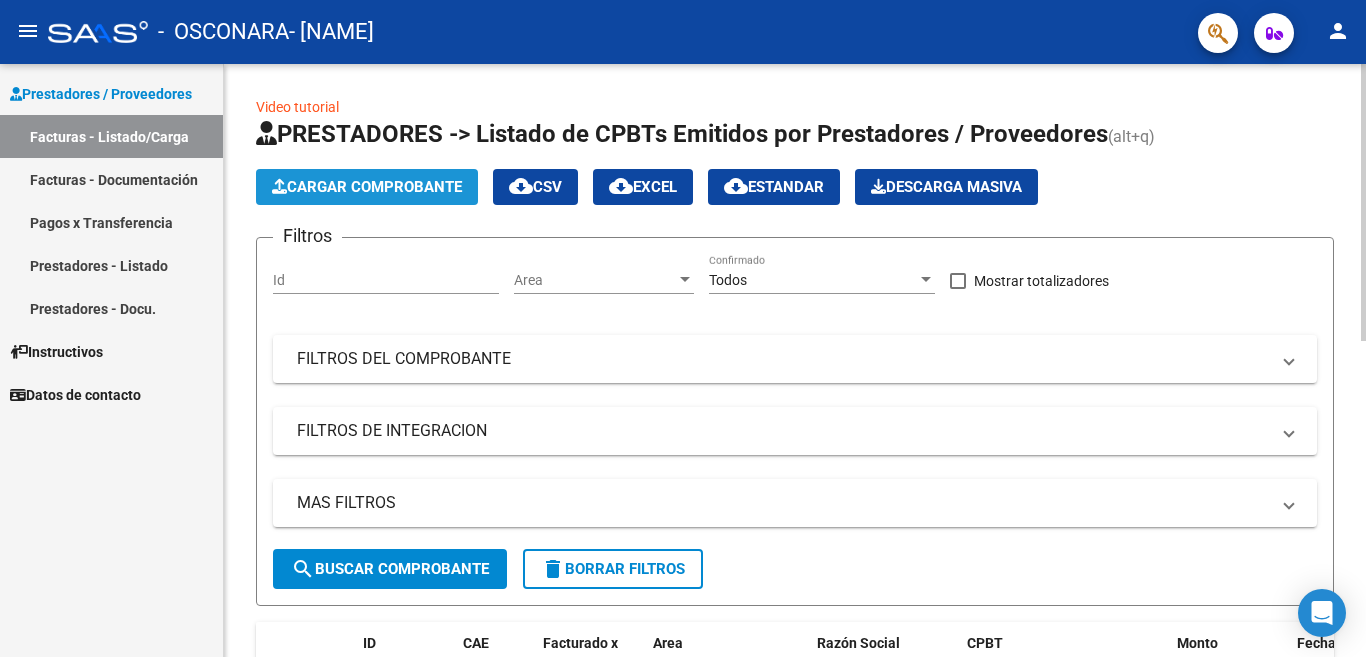 click on "Cargar Comprobante" 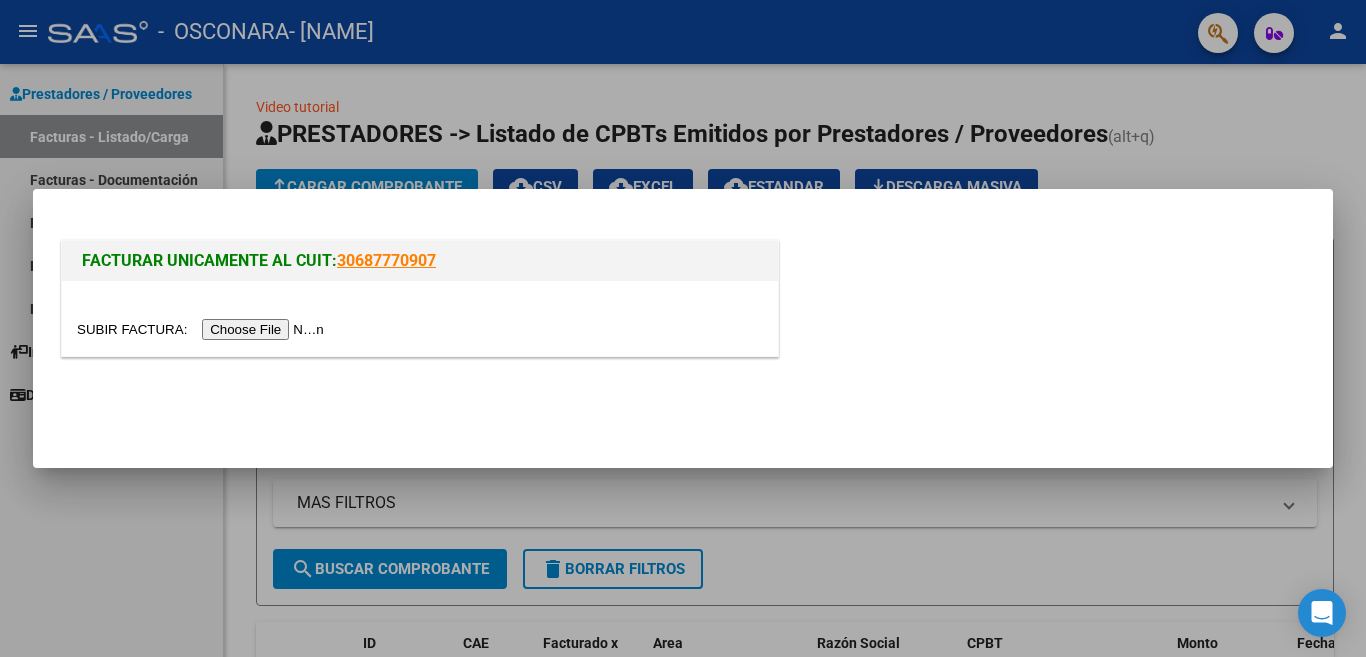click at bounding box center [203, 329] 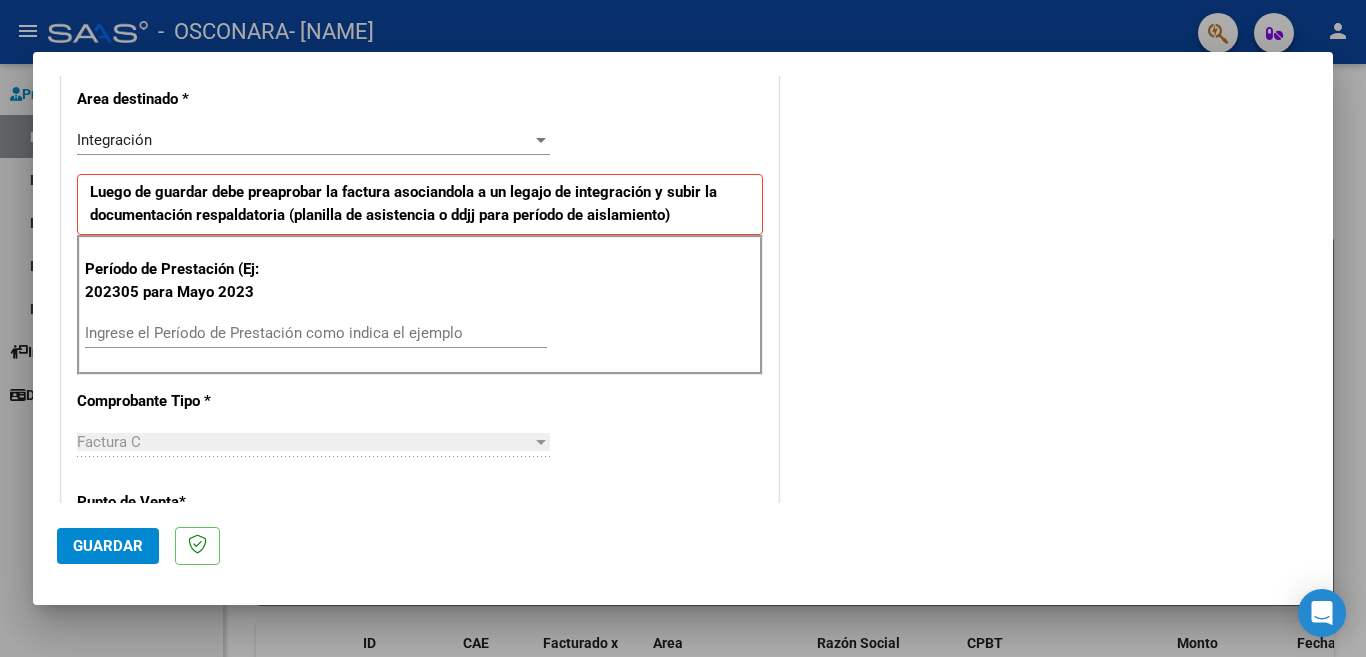 scroll, scrollTop: 440, scrollLeft: 0, axis: vertical 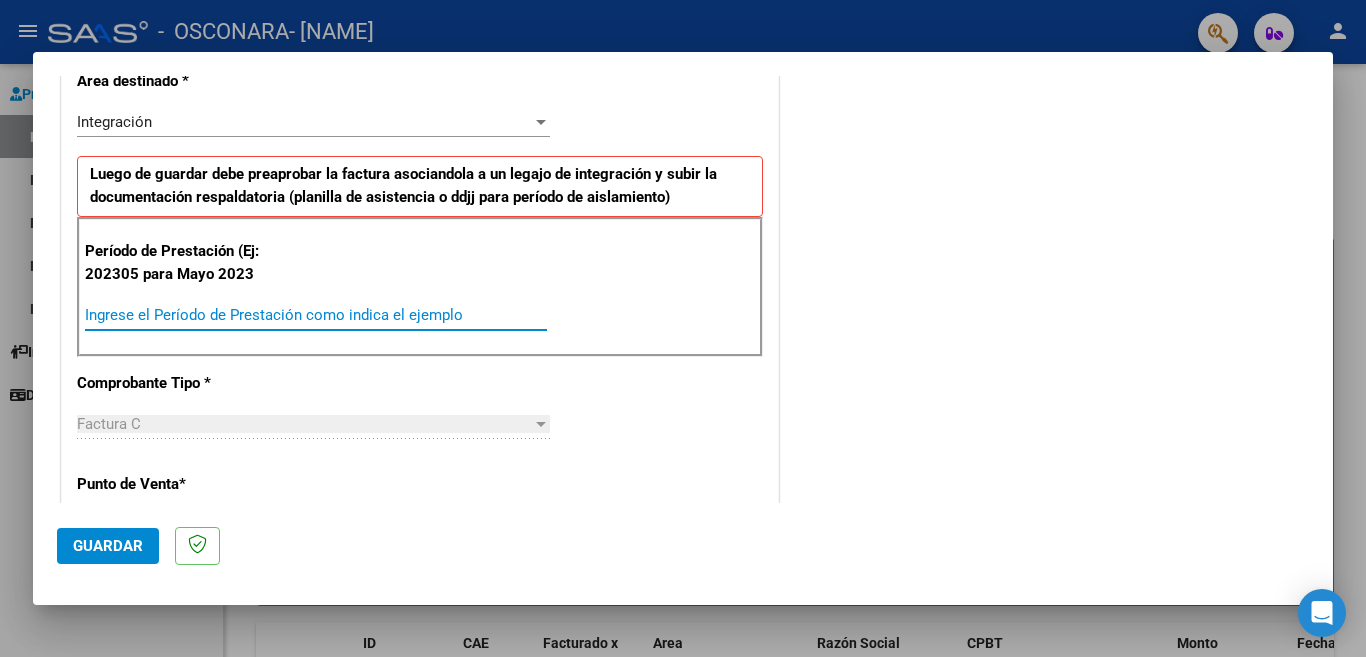 click on "Ingrese el Período de Prestación como indica el ejemplo" at bounding box center (316, 315) 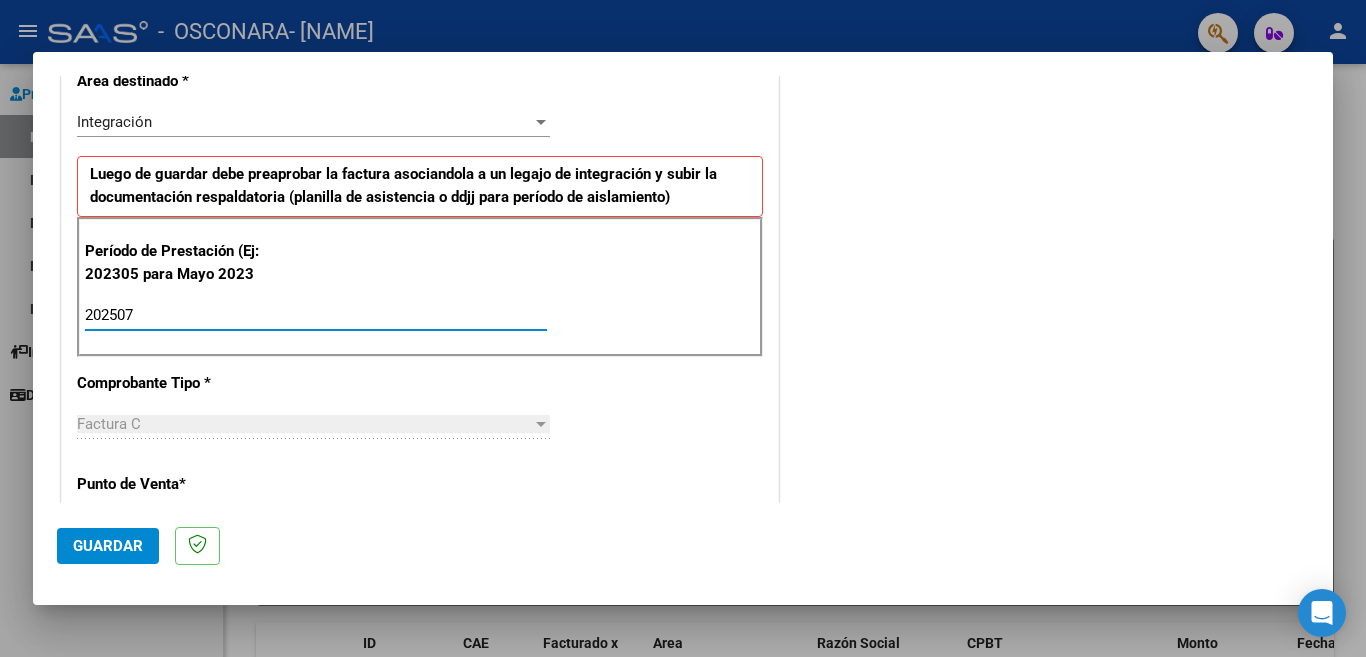 type on "202507" 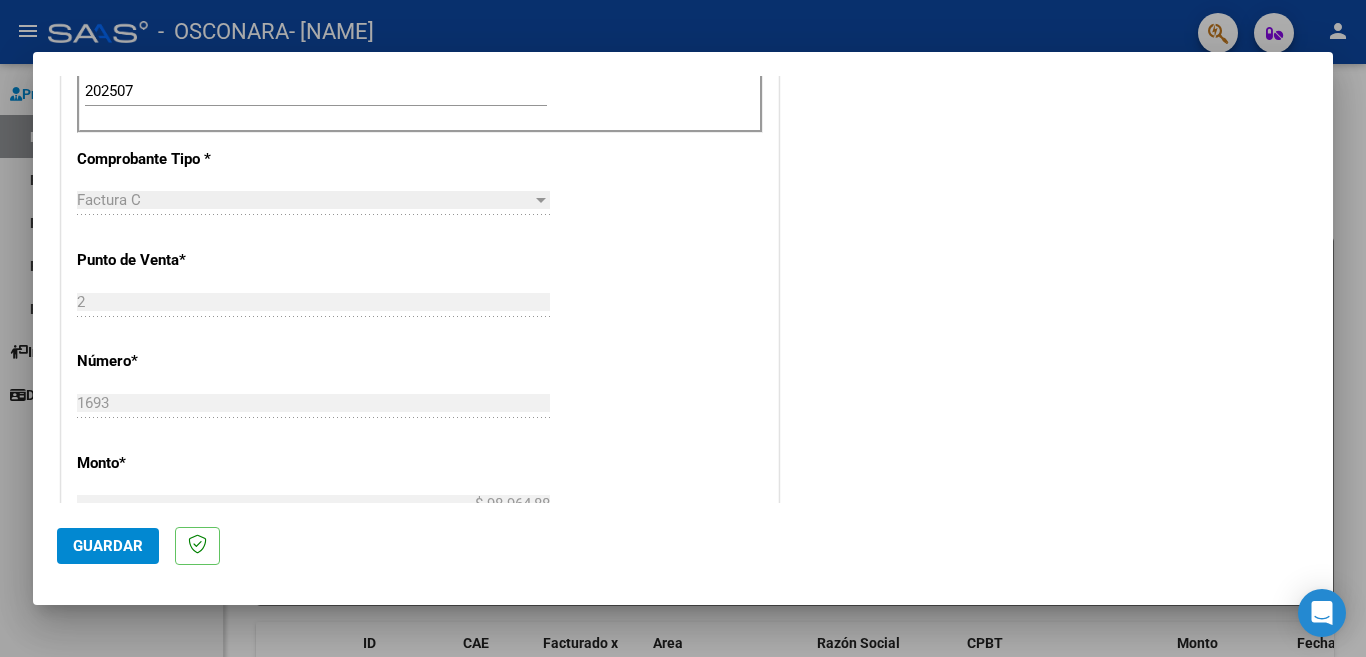 scroll, scrollTop: 760, scrollLeft: 0, axis: vertical 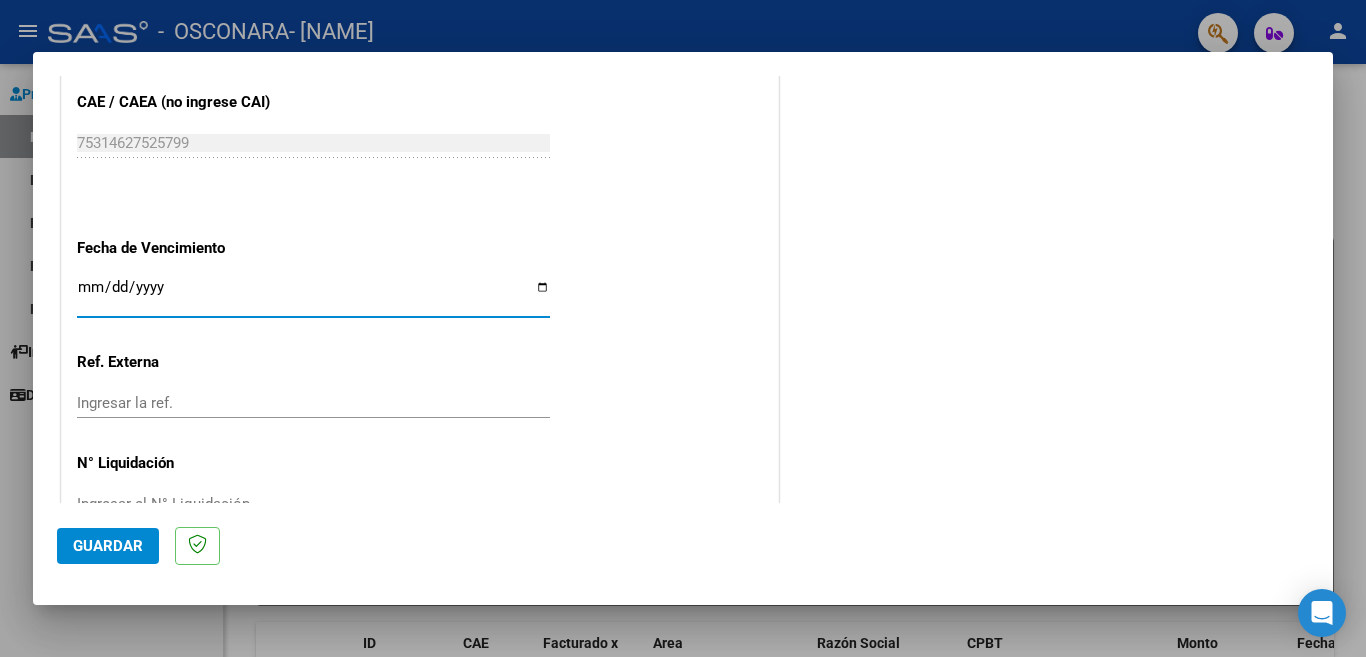 click on "Ingresar la fecha" at bounding box center (313, 295) 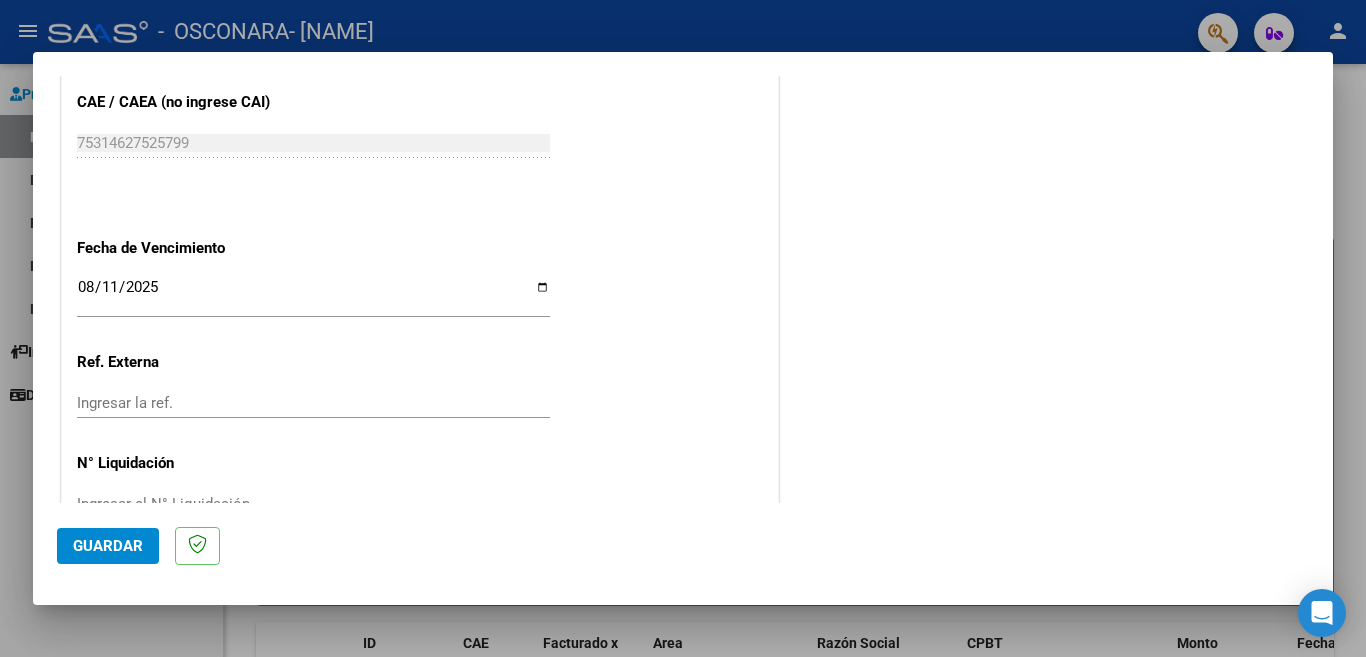 scroll, scrollTop: 1270, scrollLeft: 0, axis: vertical 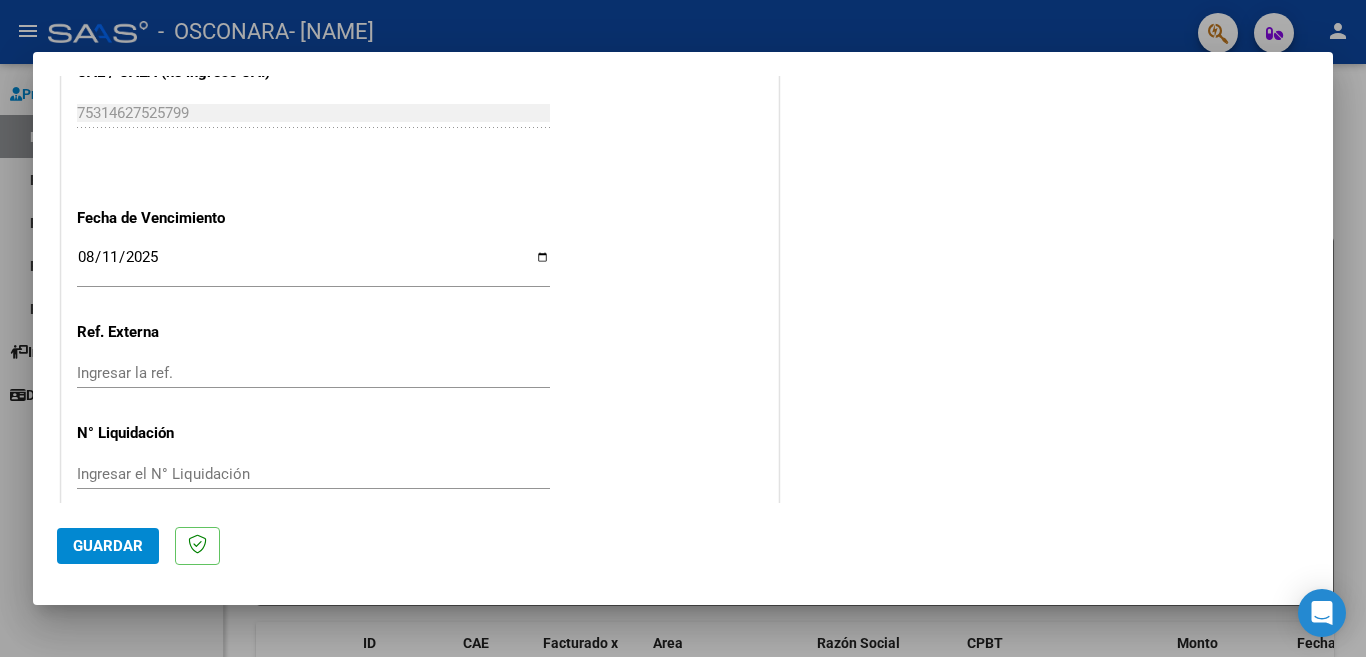 click on "Guardar" 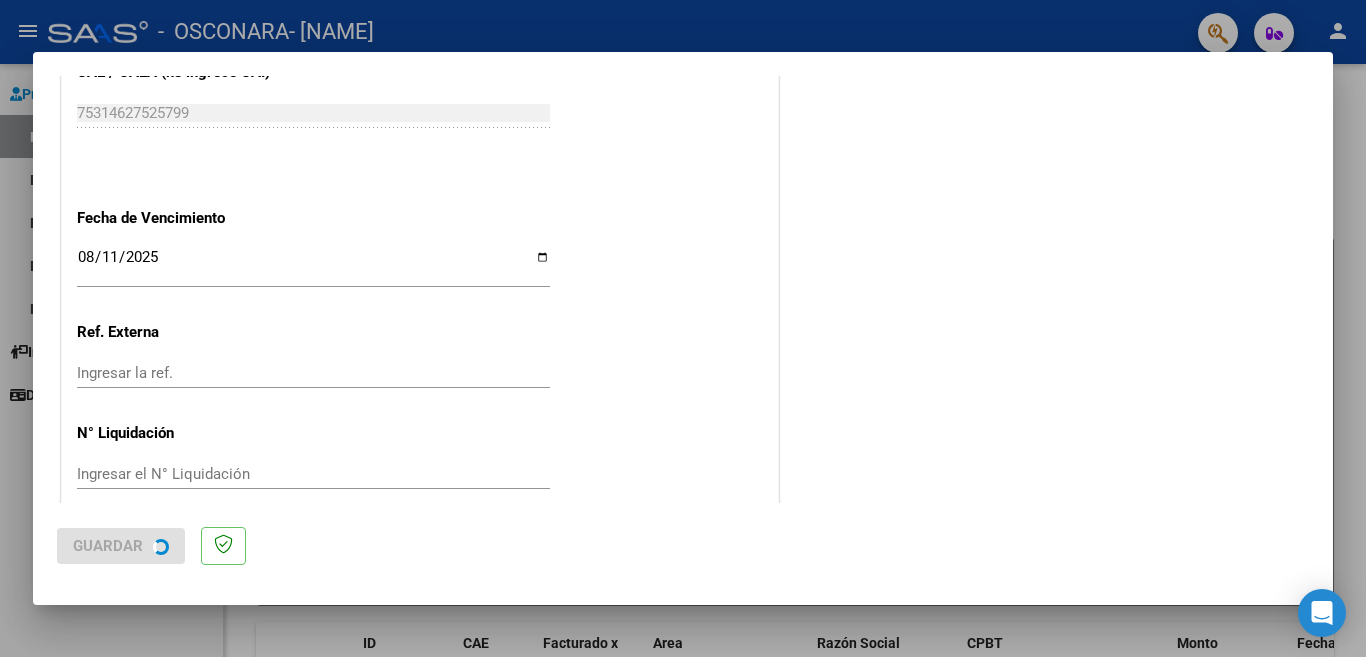 scroll, scrollTop: 0, scrollLeft: 0, axis: both 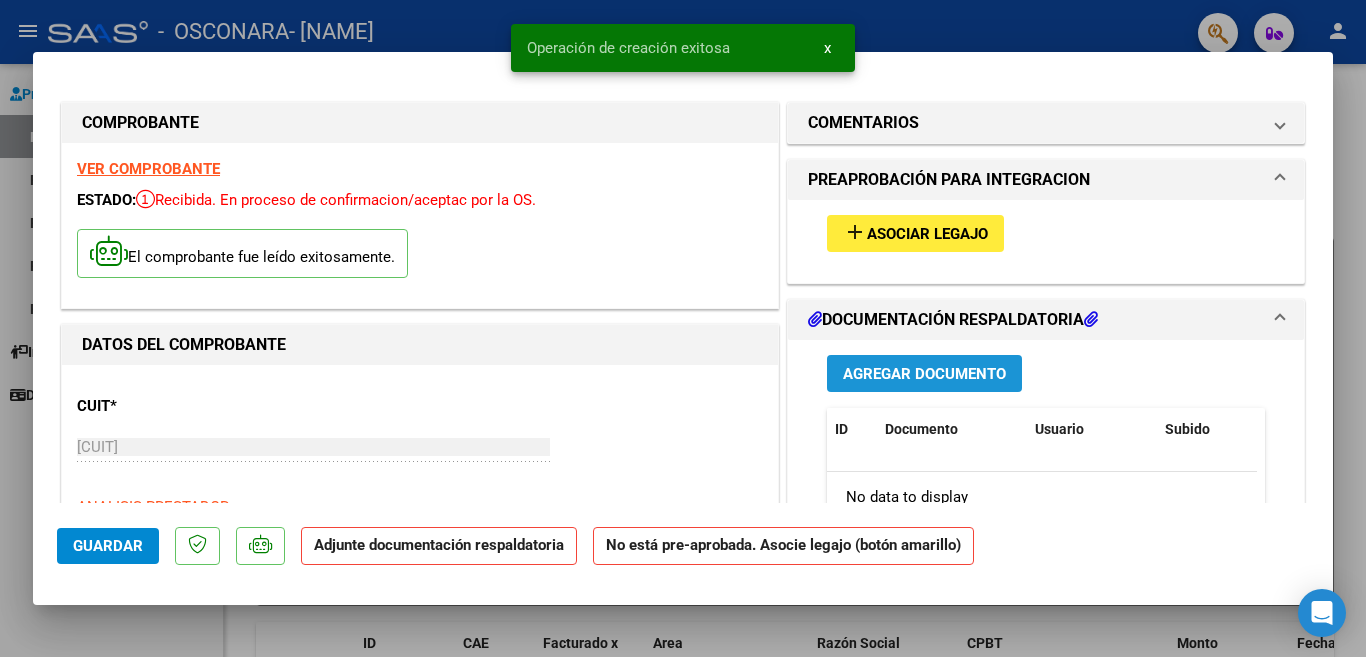 click on "Agregar Documento" at bounding box center (924, 374) 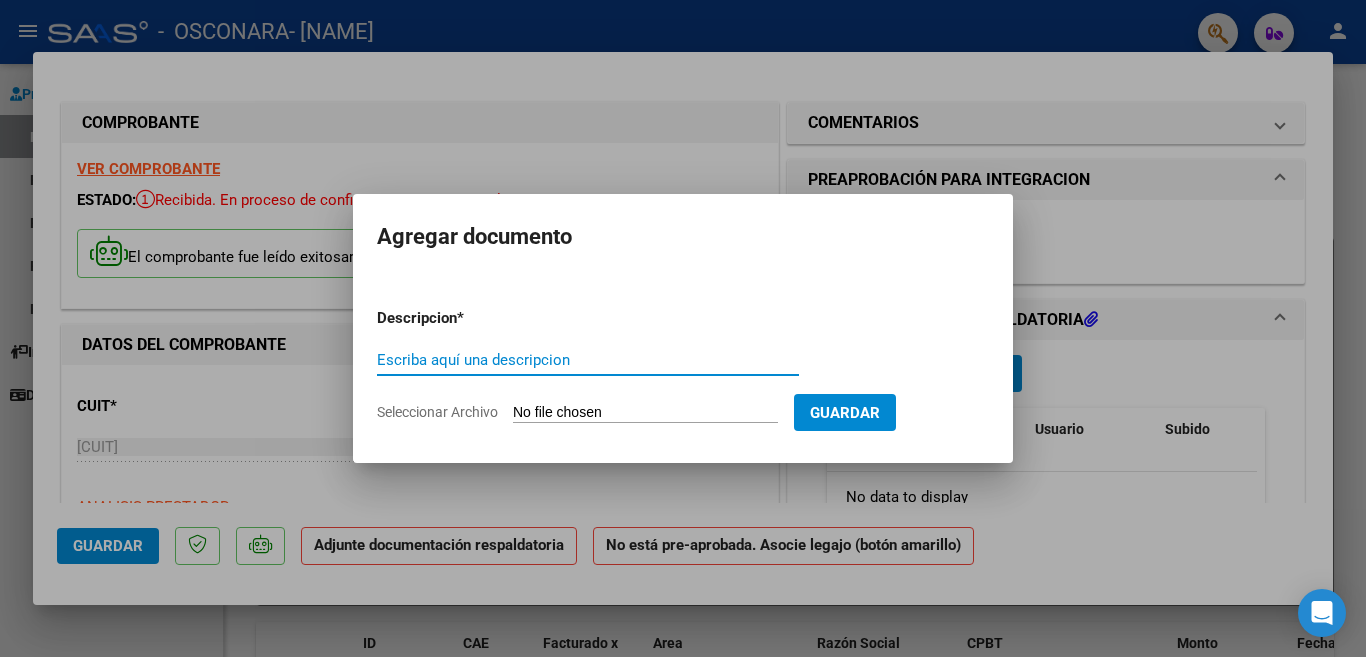 click on "Escriba aquí una descripcion" at bounding box center [588, 360] 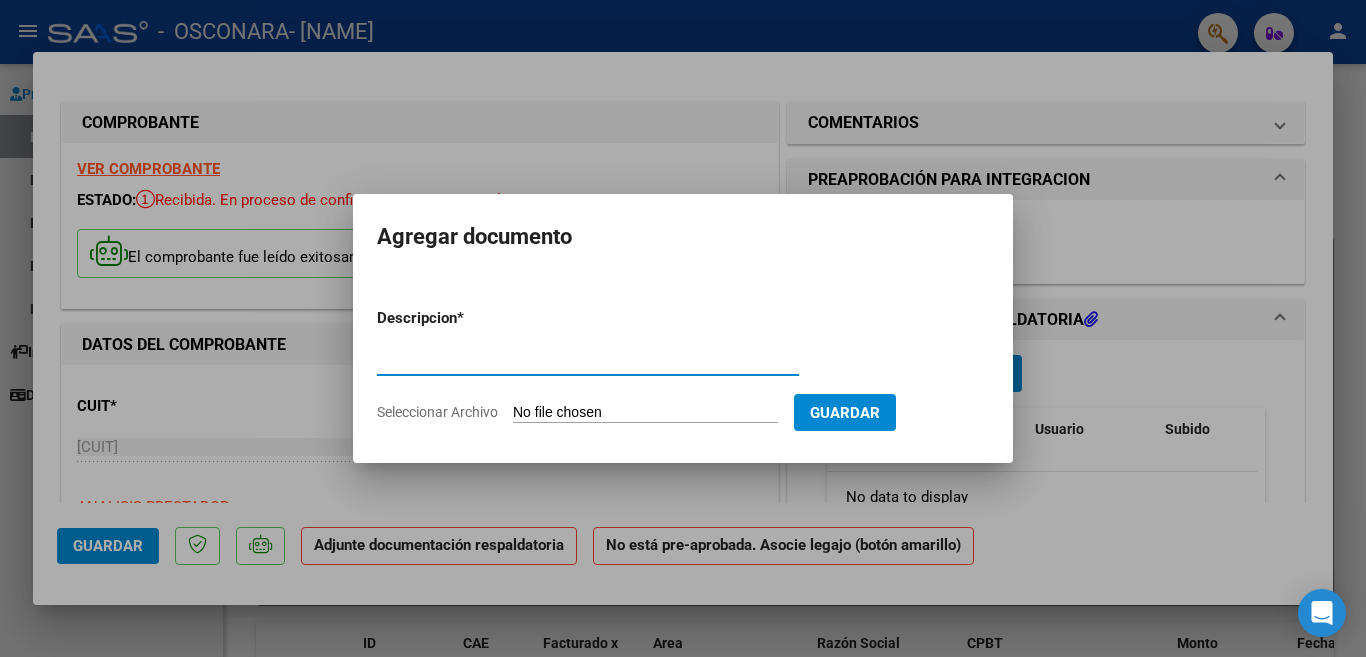 type on "PLANILLA DE ASISTENCIA" 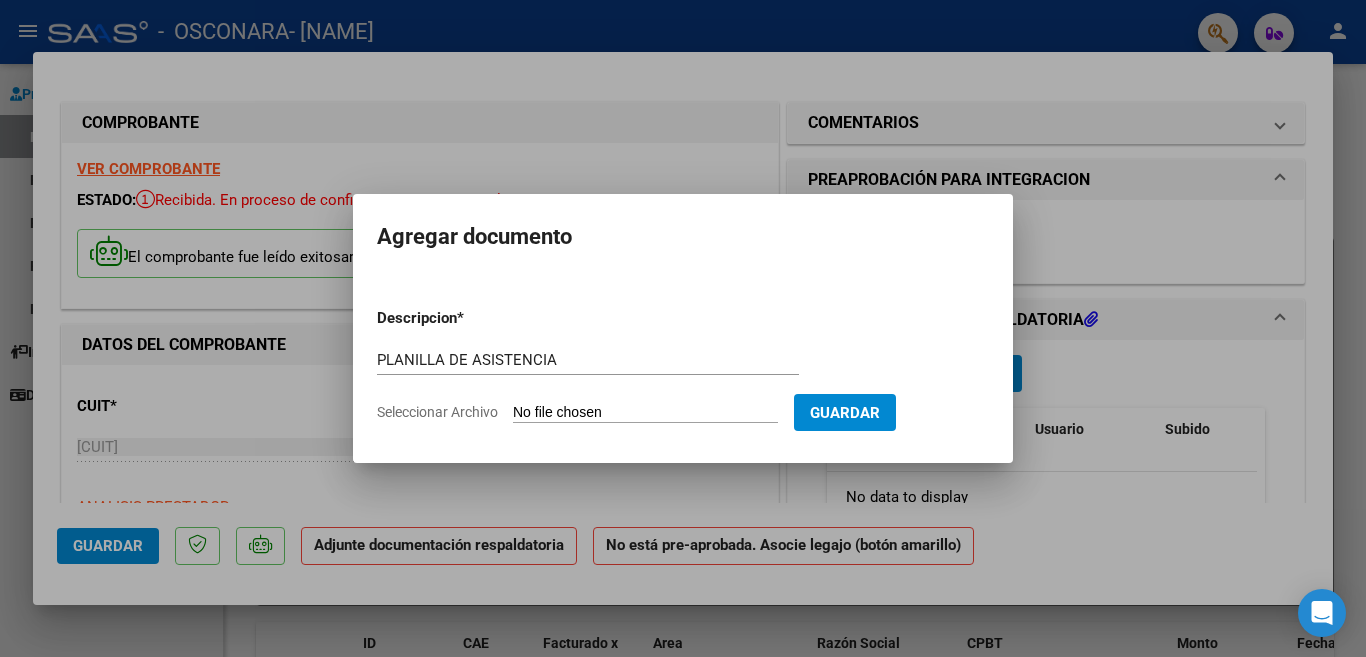 click on "Seleccionar Archivo" at bounding box center [645, 413] 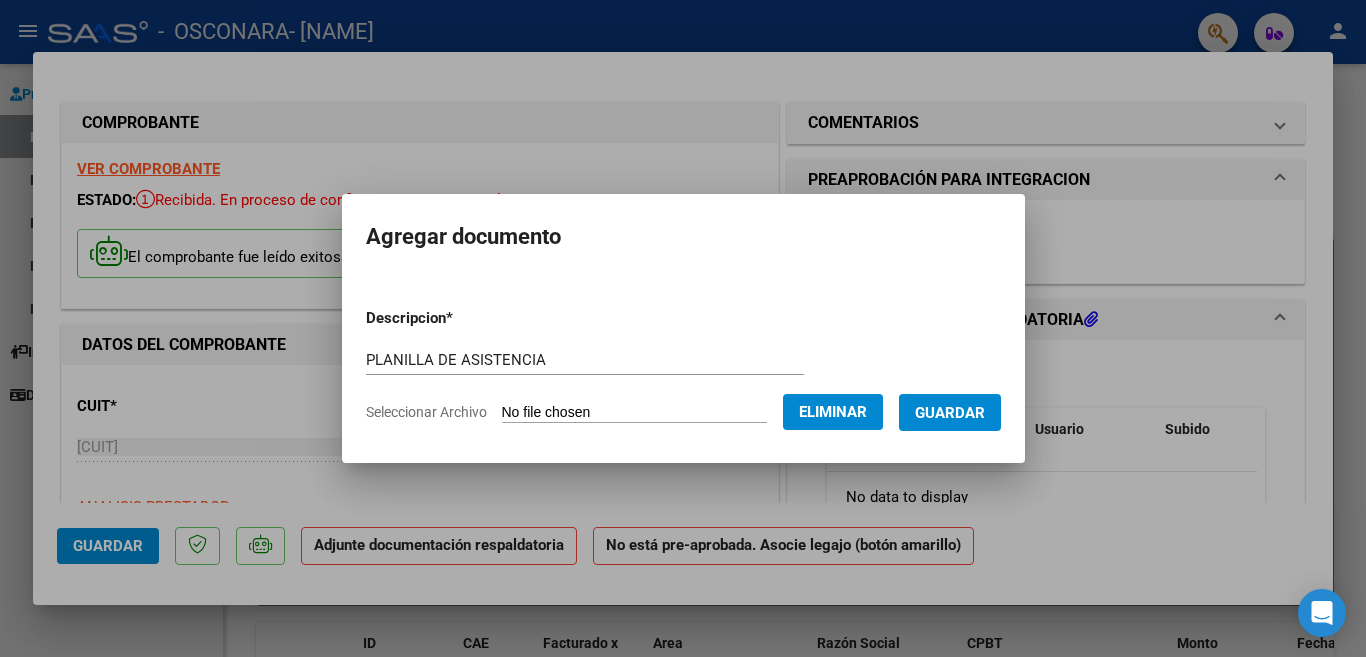 click on "Guardar" at bounding box center [950, 413] 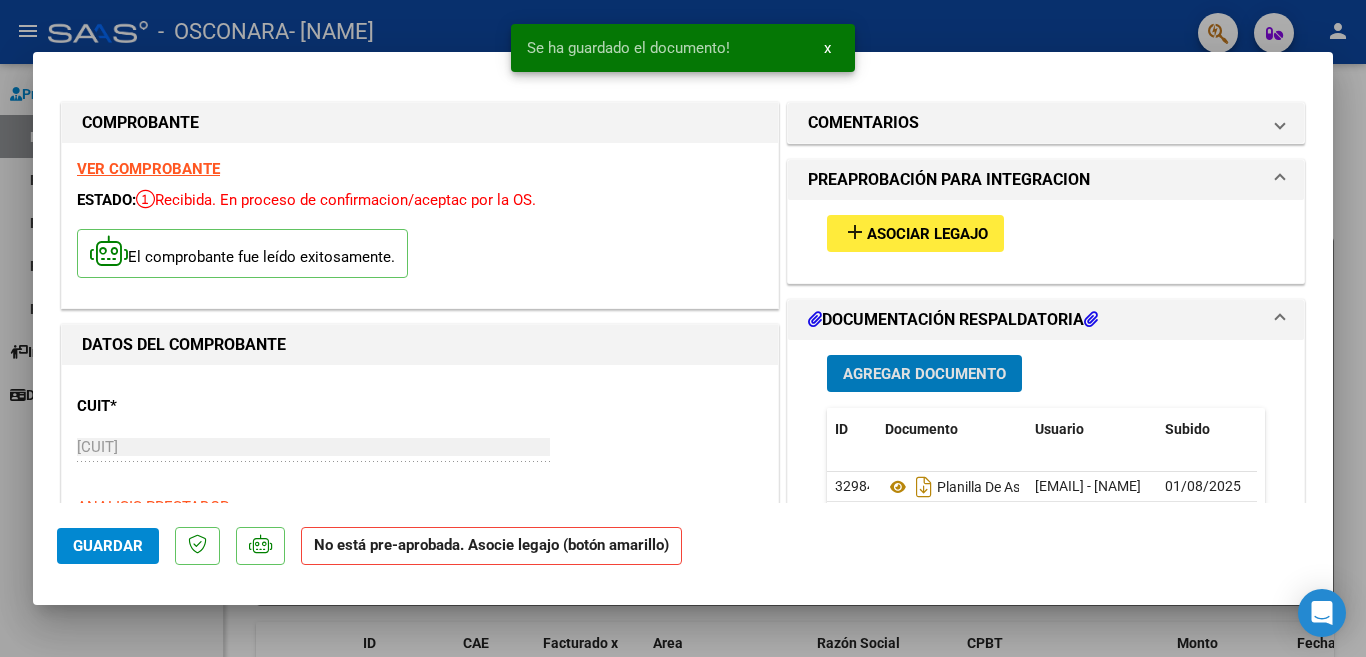 click on "Agregar Documento" at bounding box center (924, 374) 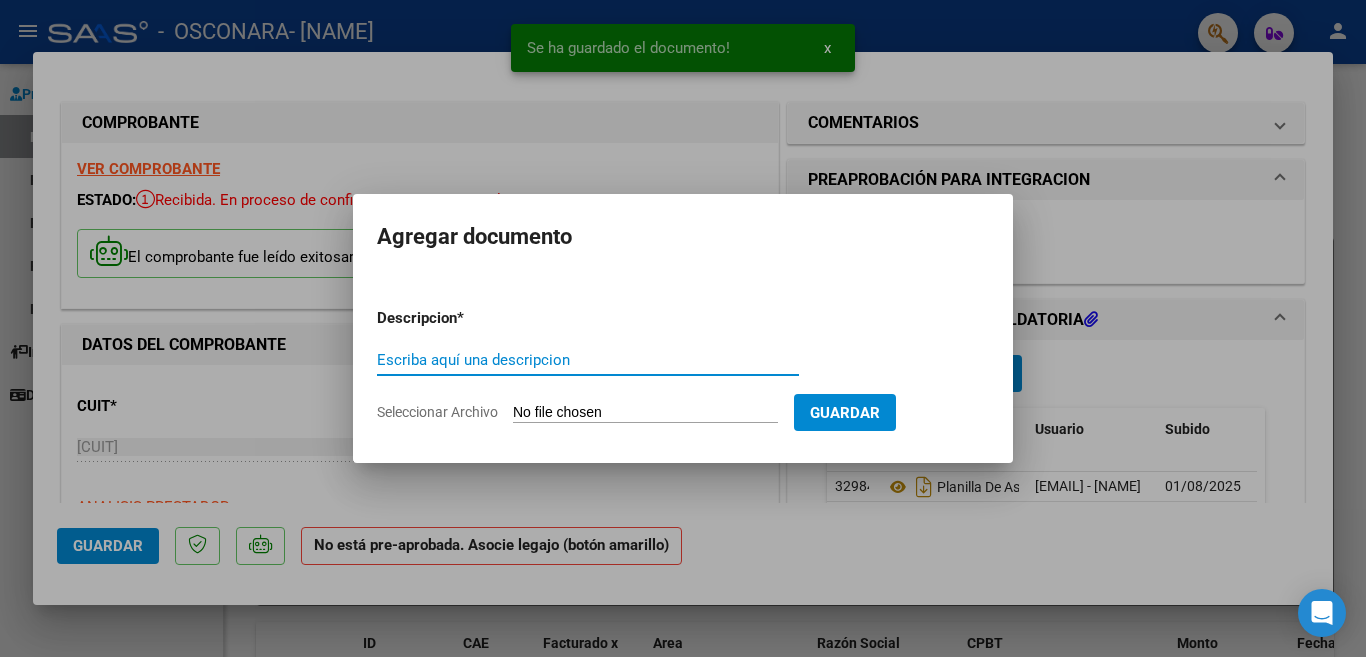 click on "Escriba aquí una descripcion" at bounding box center (588, 360) 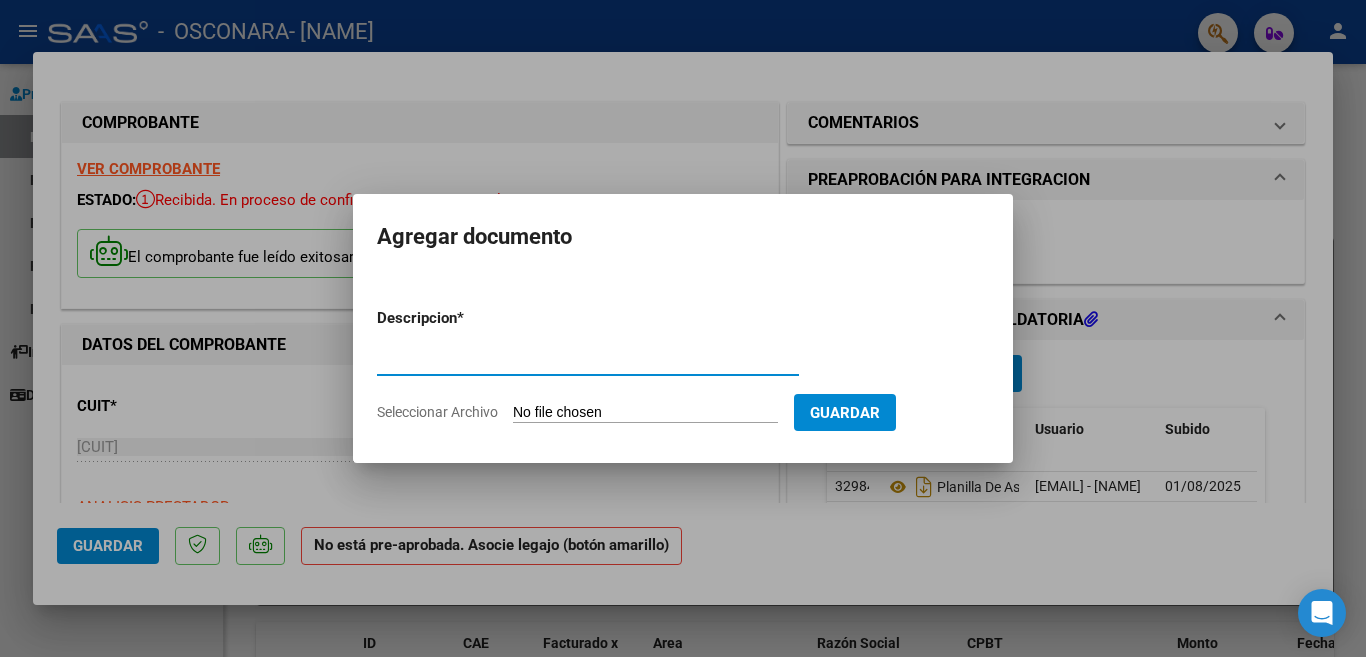 type on "INFORME MENSUAL" 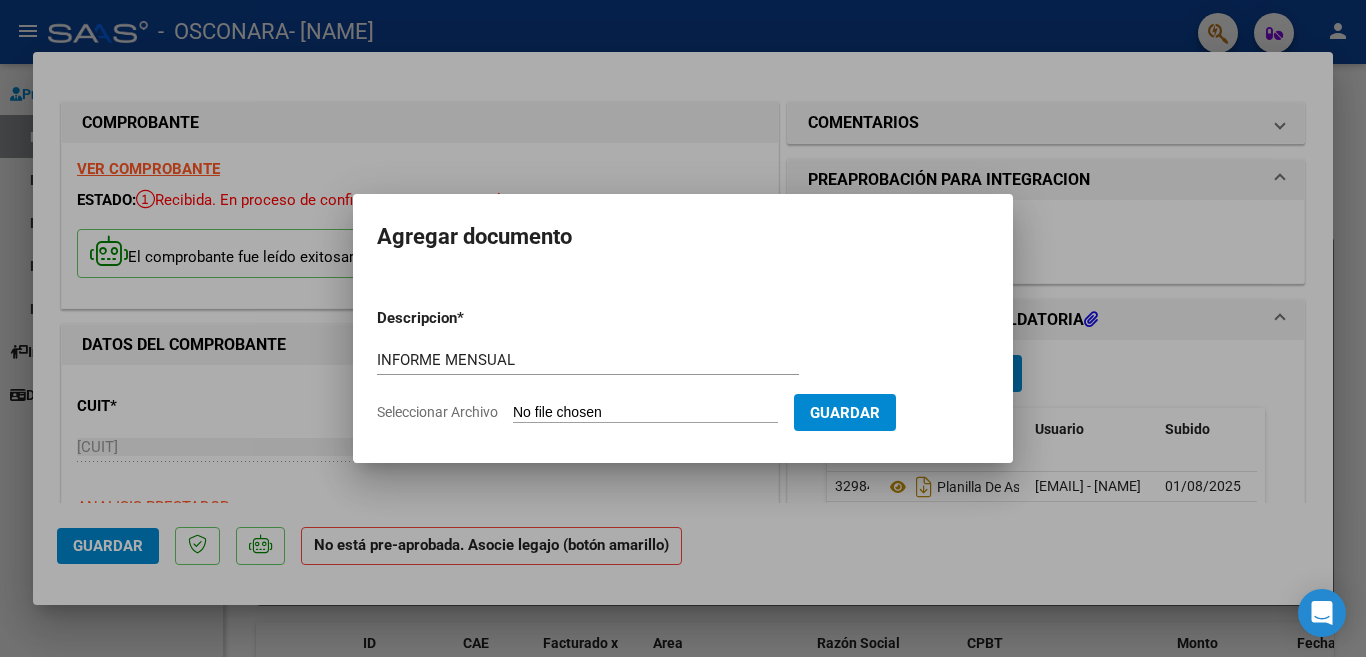 click on "Seleccionar Archivo" at bounding box center (645, 413) 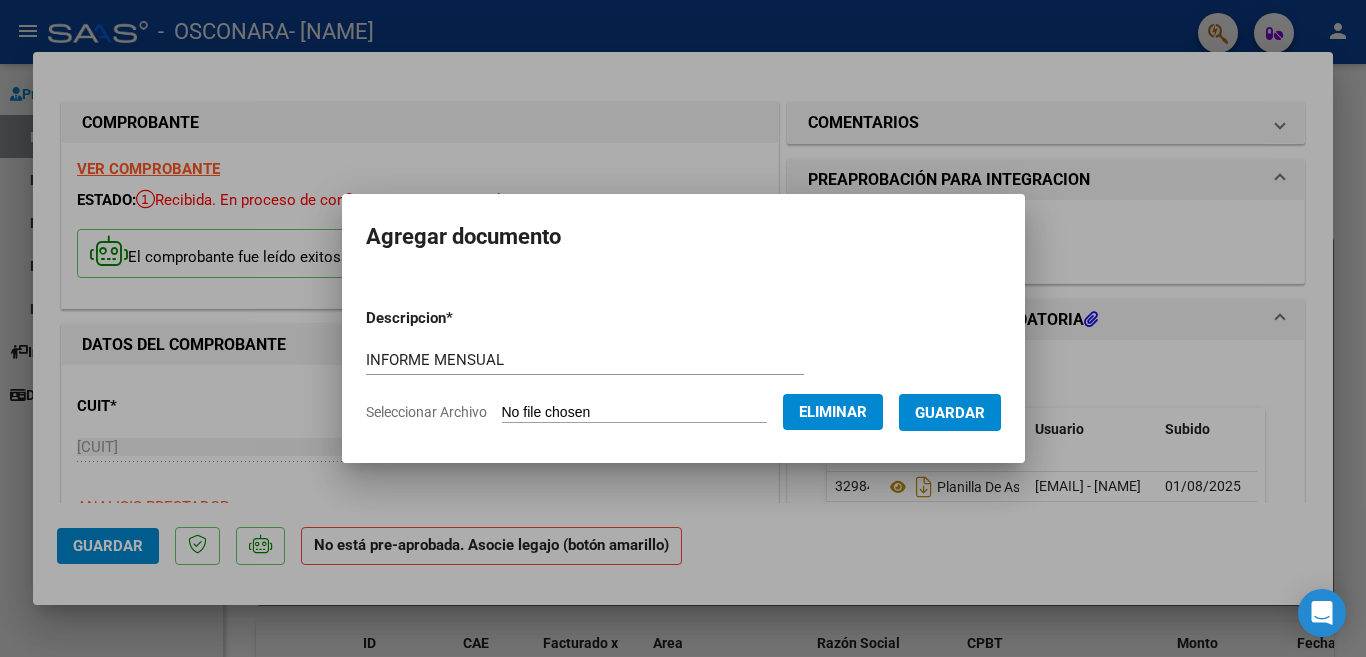 click on "Guardar" at bounding box center (950, 413) 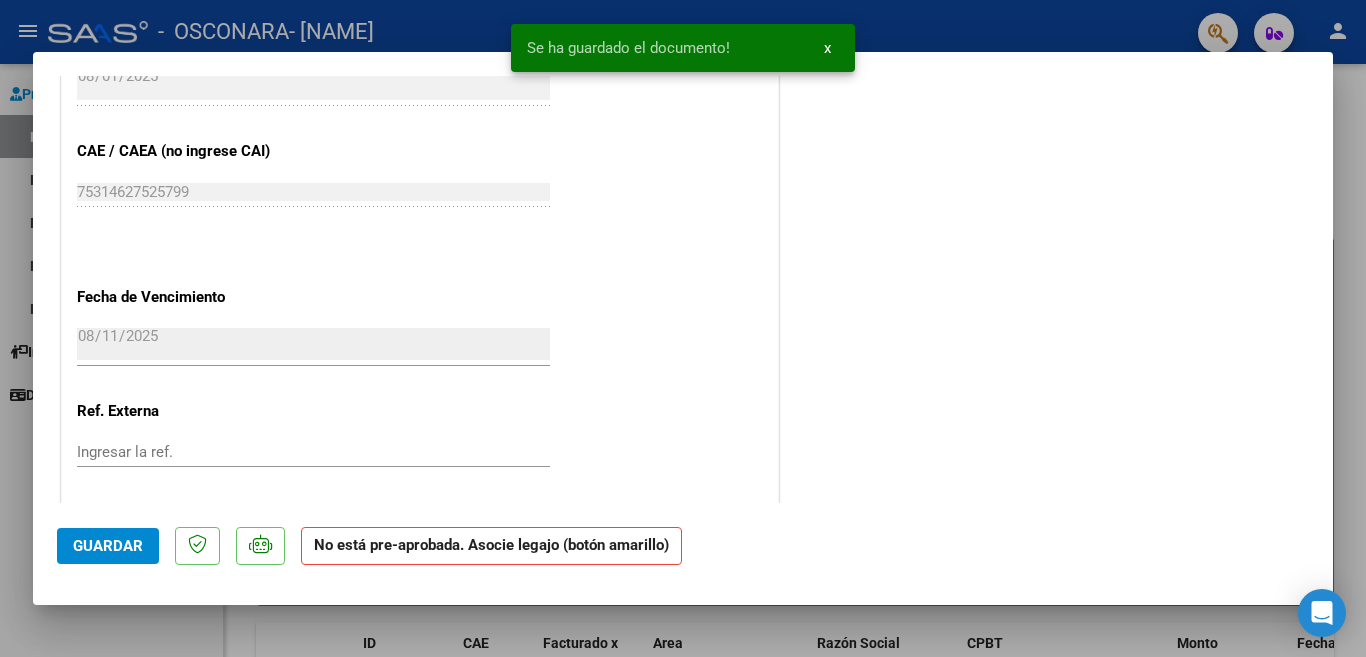 scroll, scrollTop: 1285, scrollLeft: 0, axis: vertical 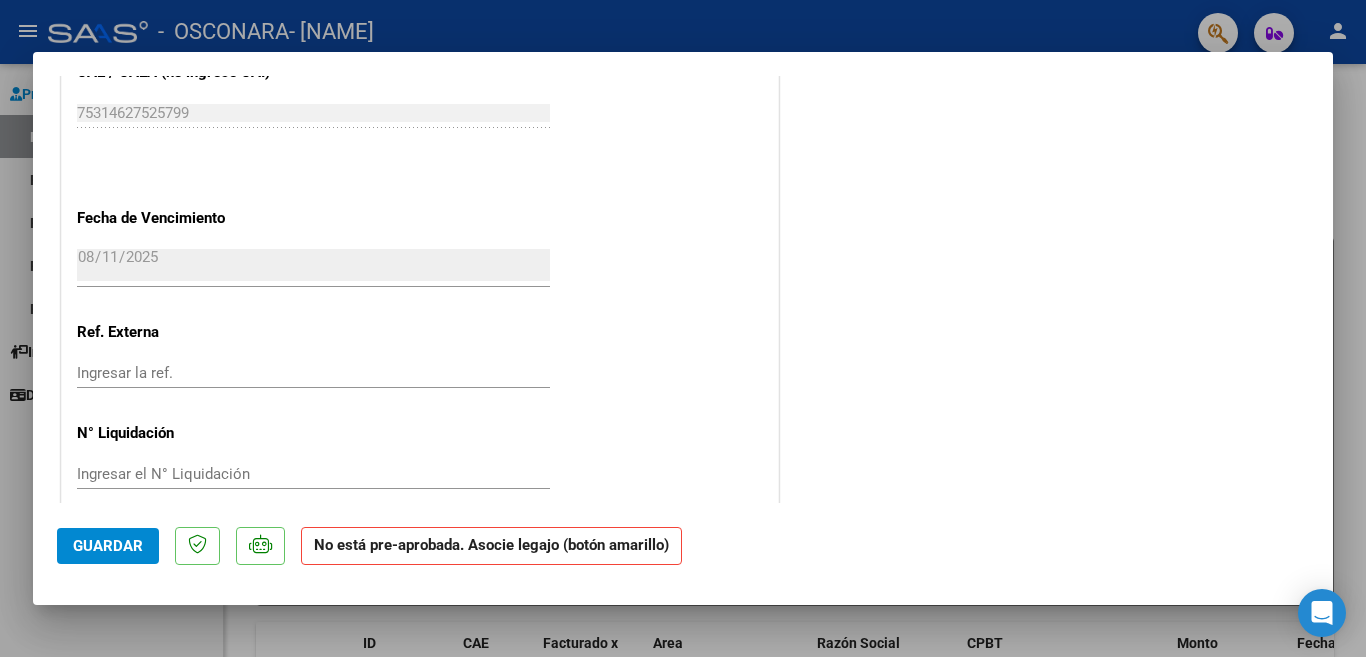 click on "Guardar" 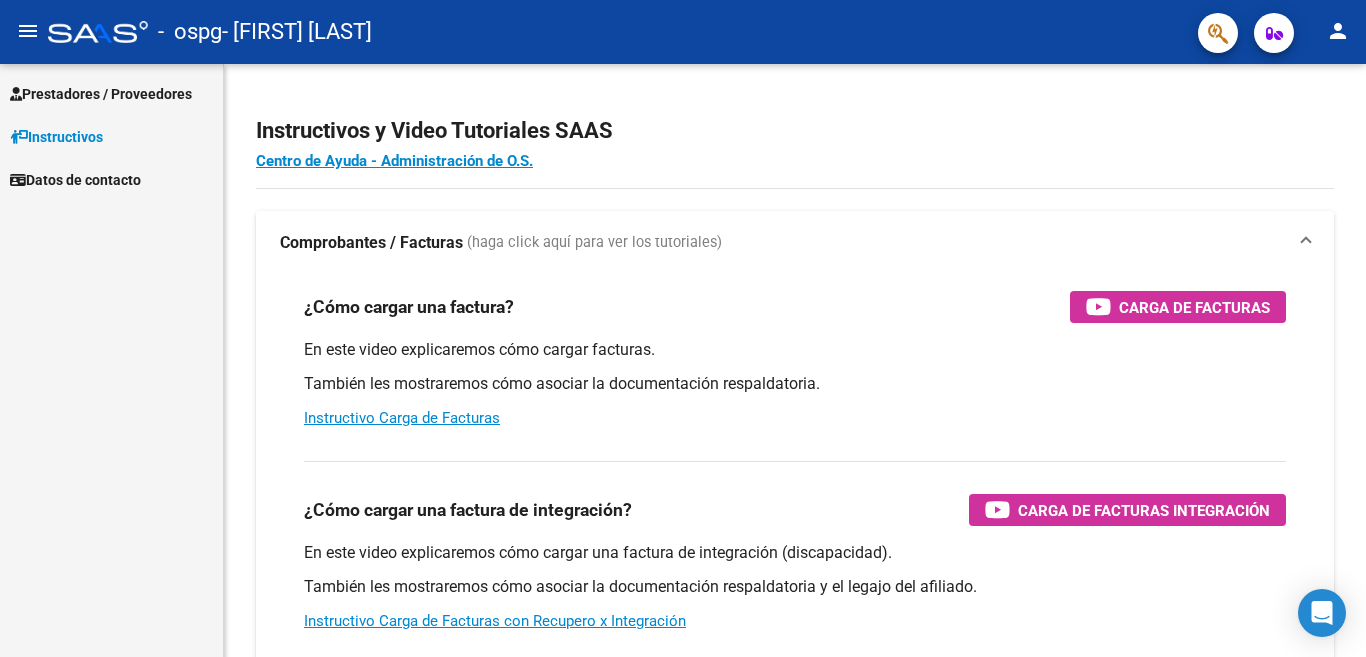 scroll, scrollTop: 0, scrollLeft: 0, axis: both 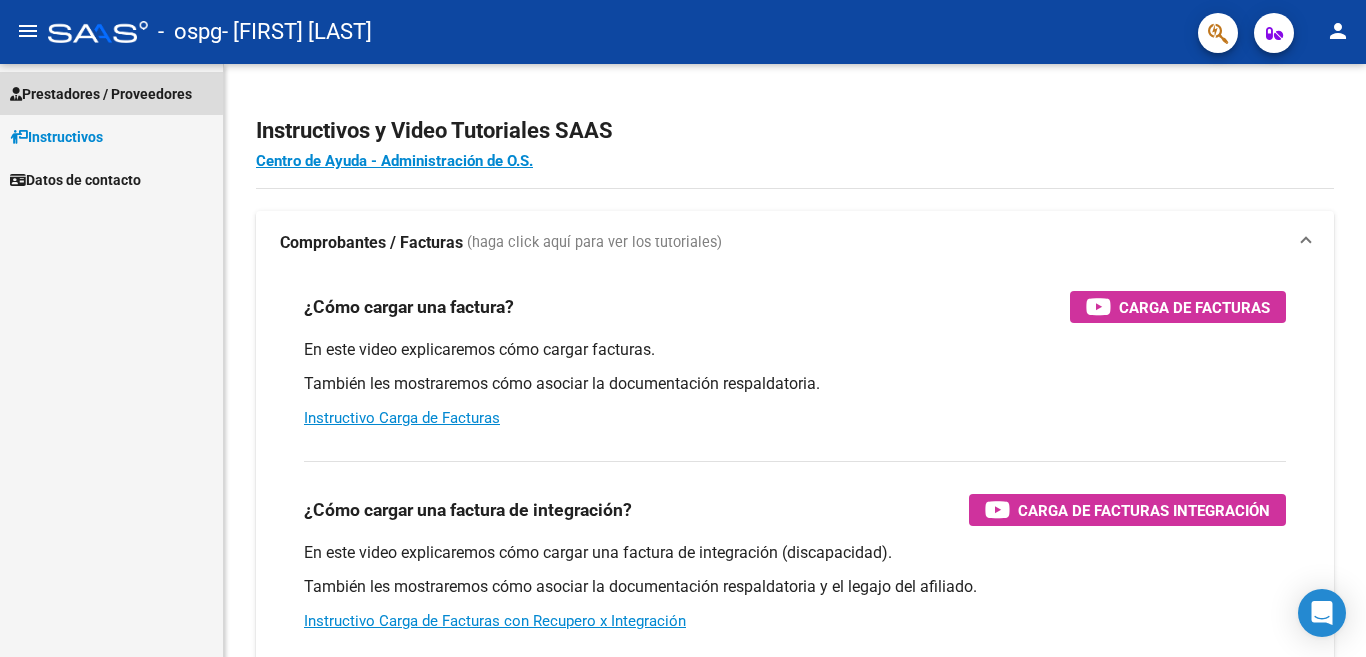 click on "Prestadores / Proveedores" at bounding box center (101, 94) 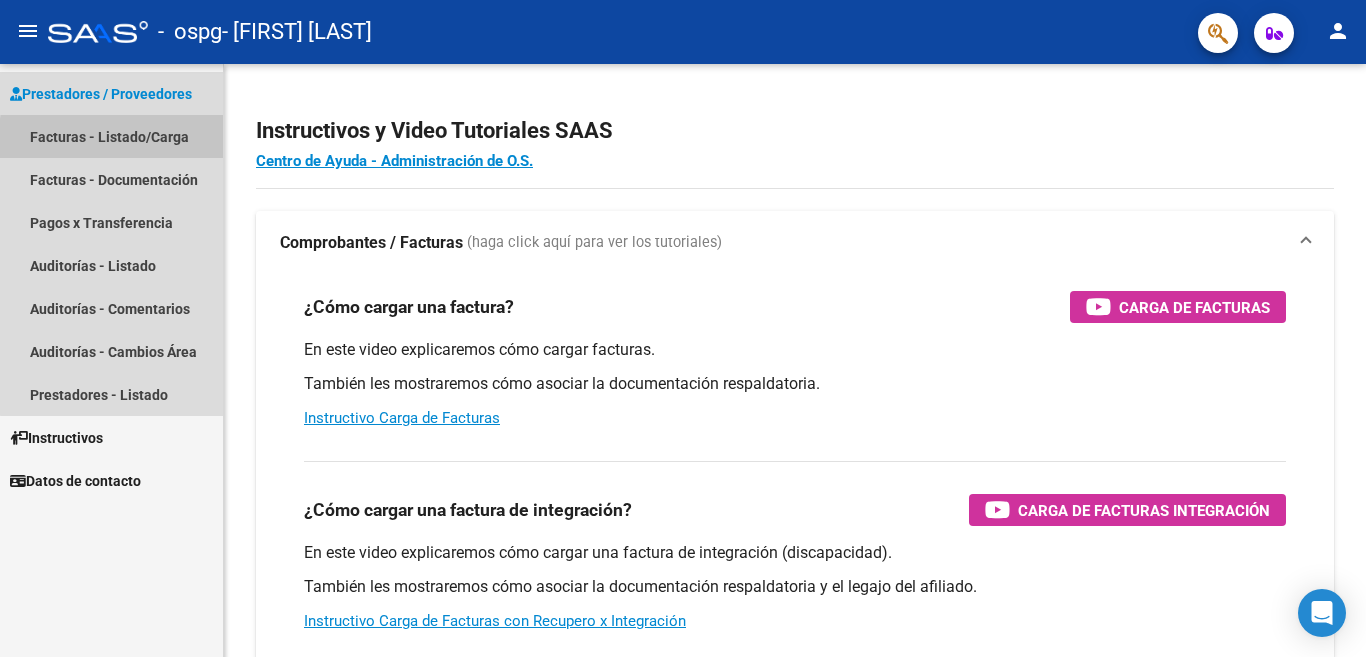 click on "Facturas - Listado/Carga" at bounding box center (111, 136) 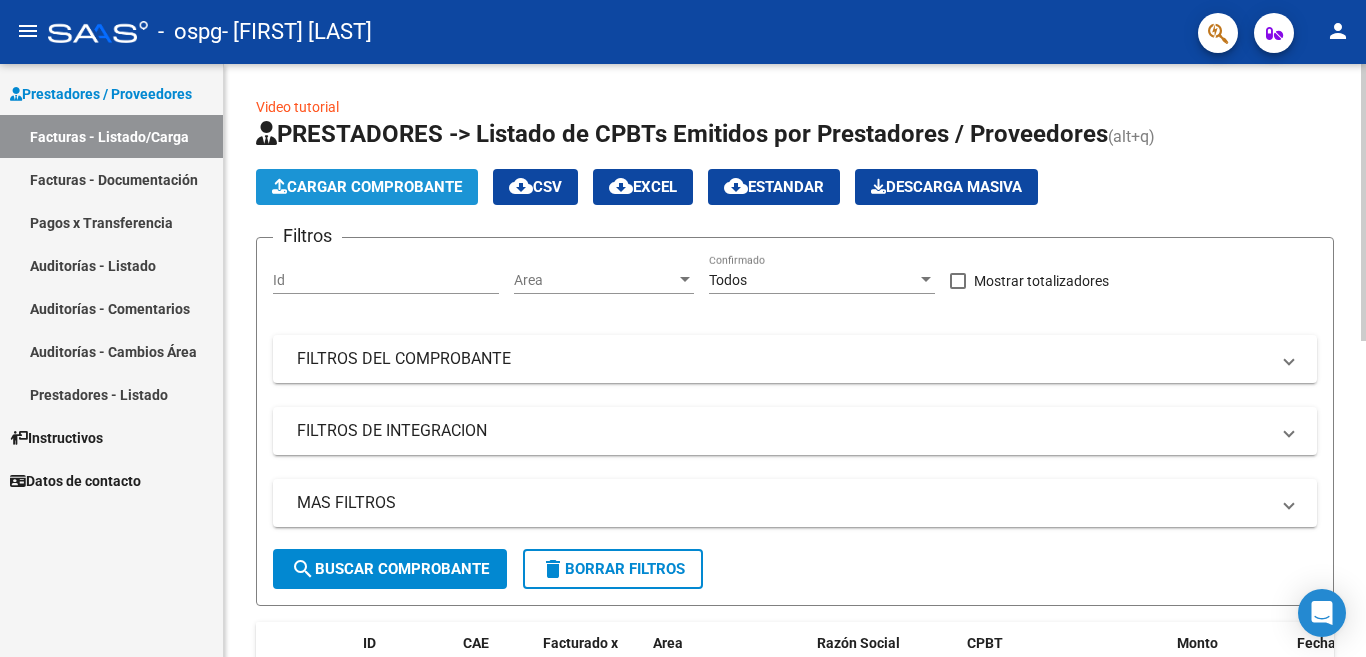 click on "Cargar Comprobante" 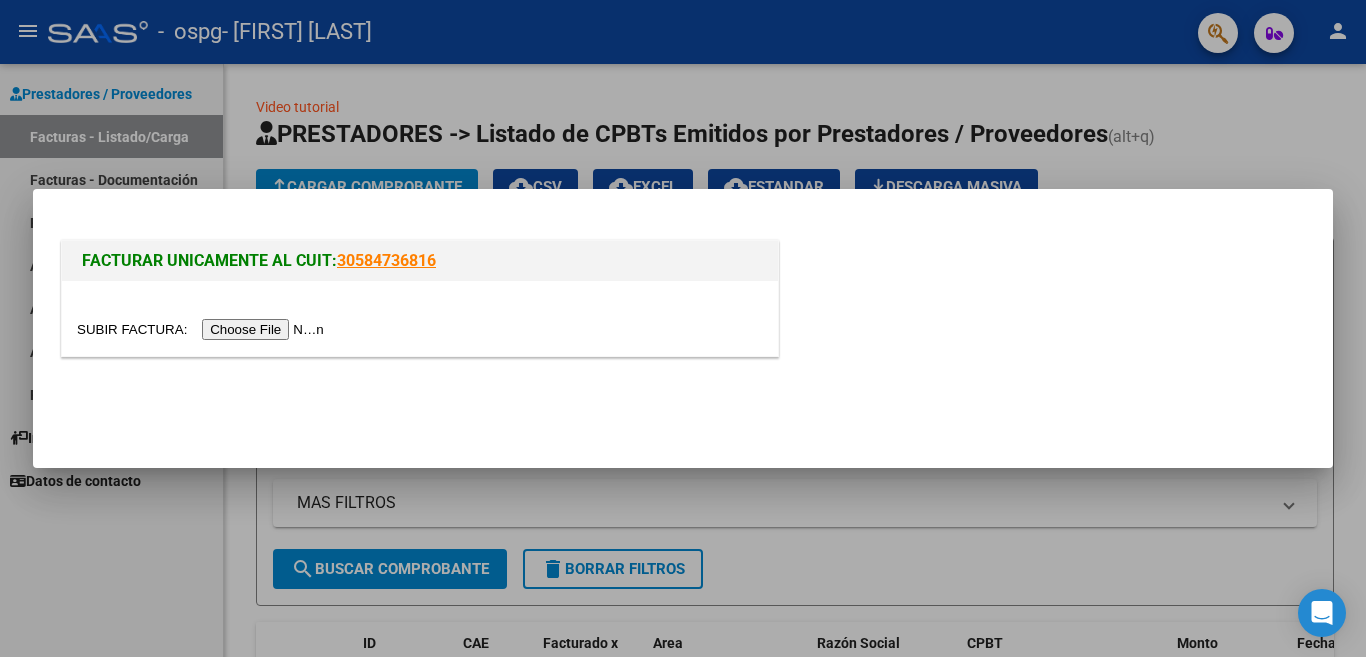 click at bounding box center (203, 329) 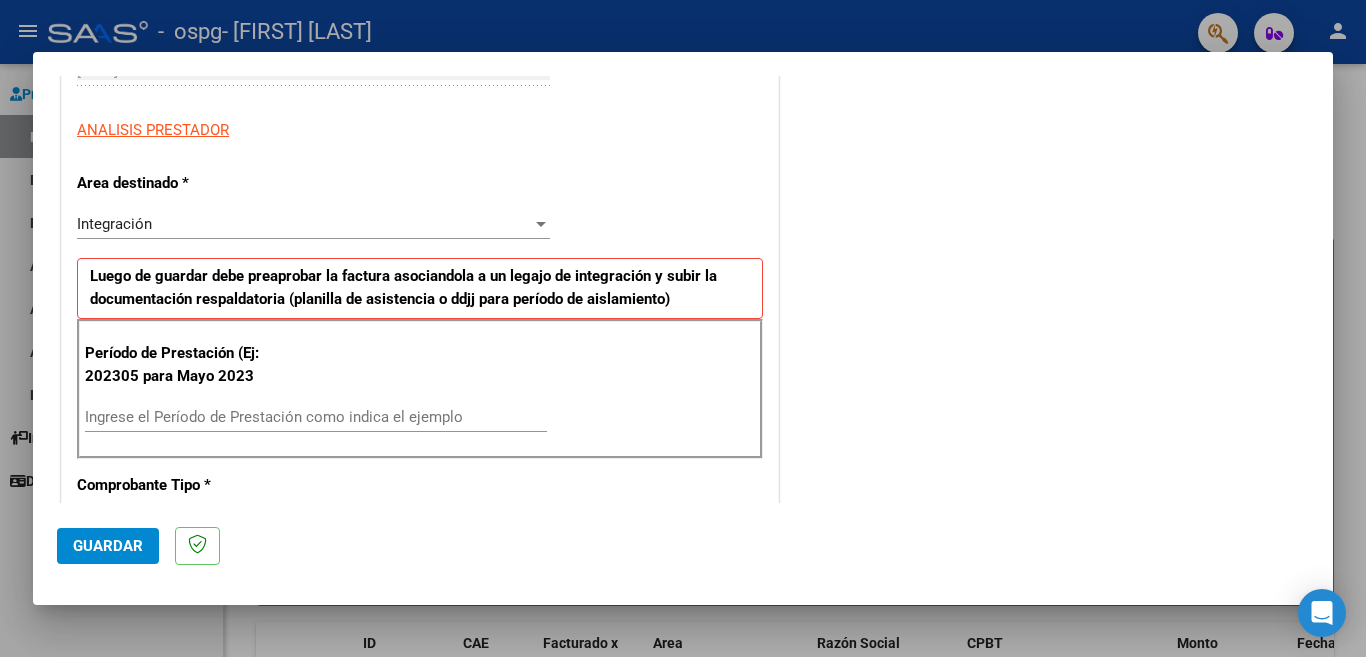 scroll, scrollTop: 360, scrollLeft: 0, axis: vertical 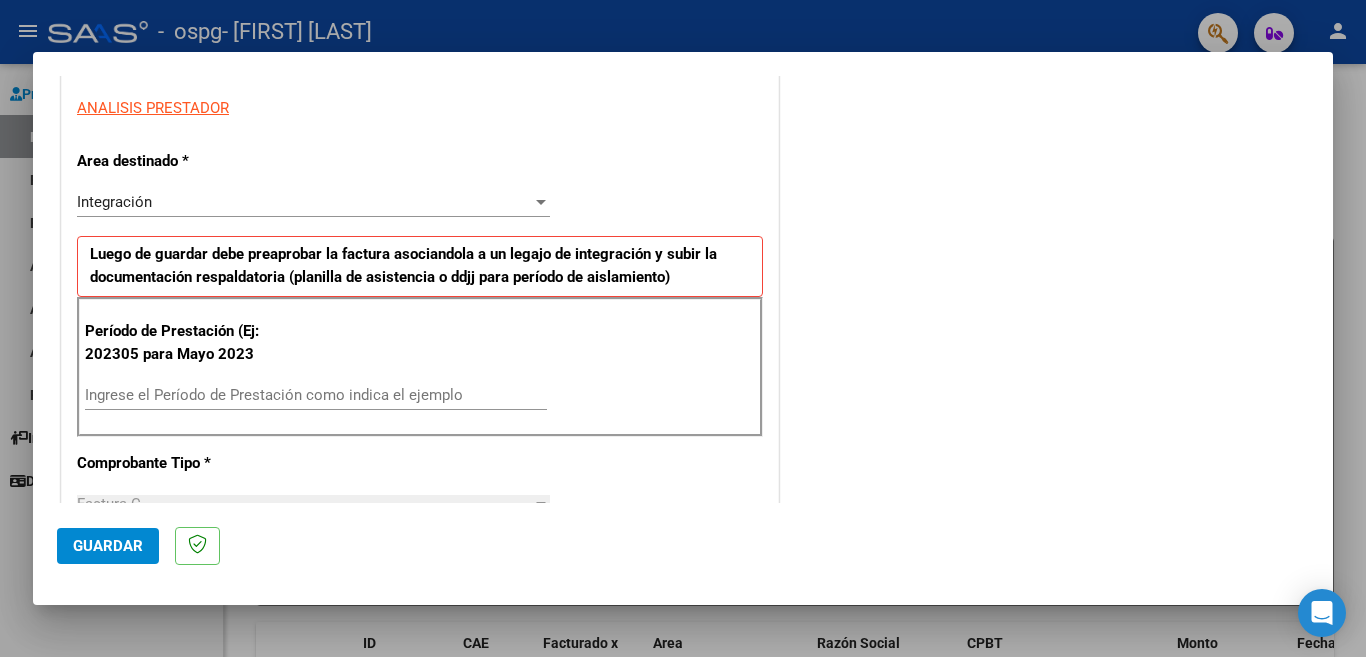 click on "Ingrese el Período de Prestación como indica el ejemplo" at bounding box center [316, 395] 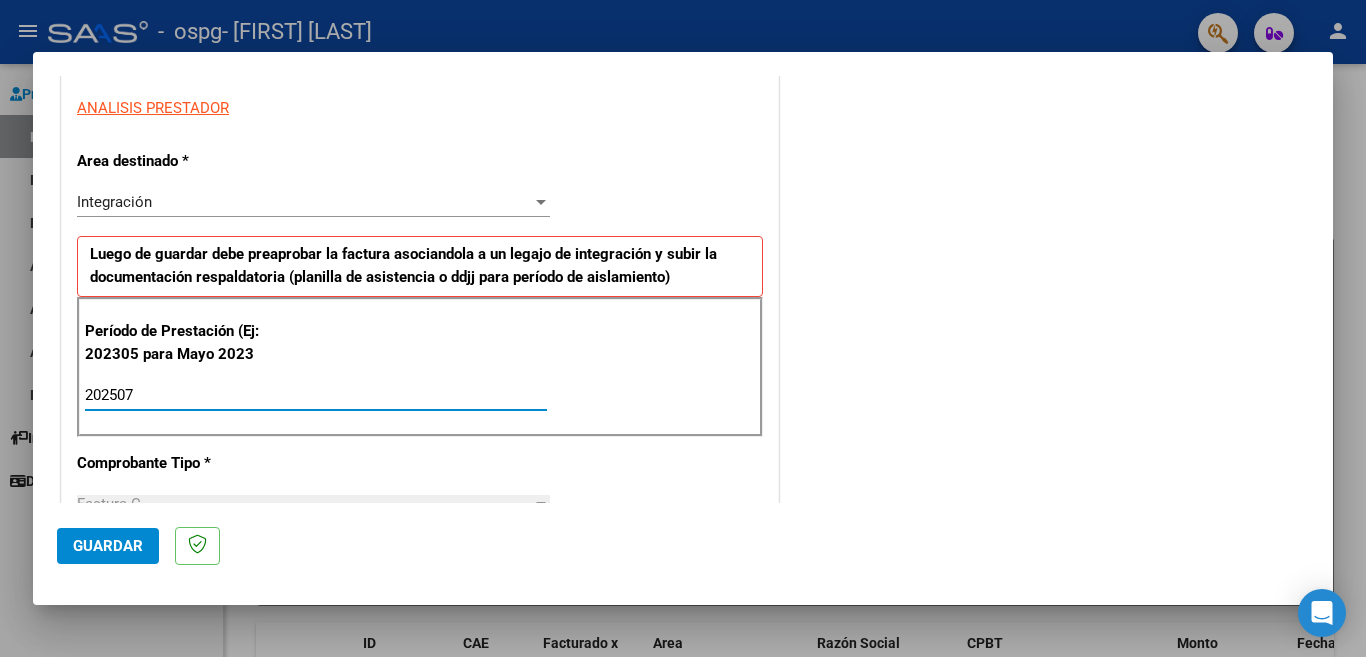 type on "202507" 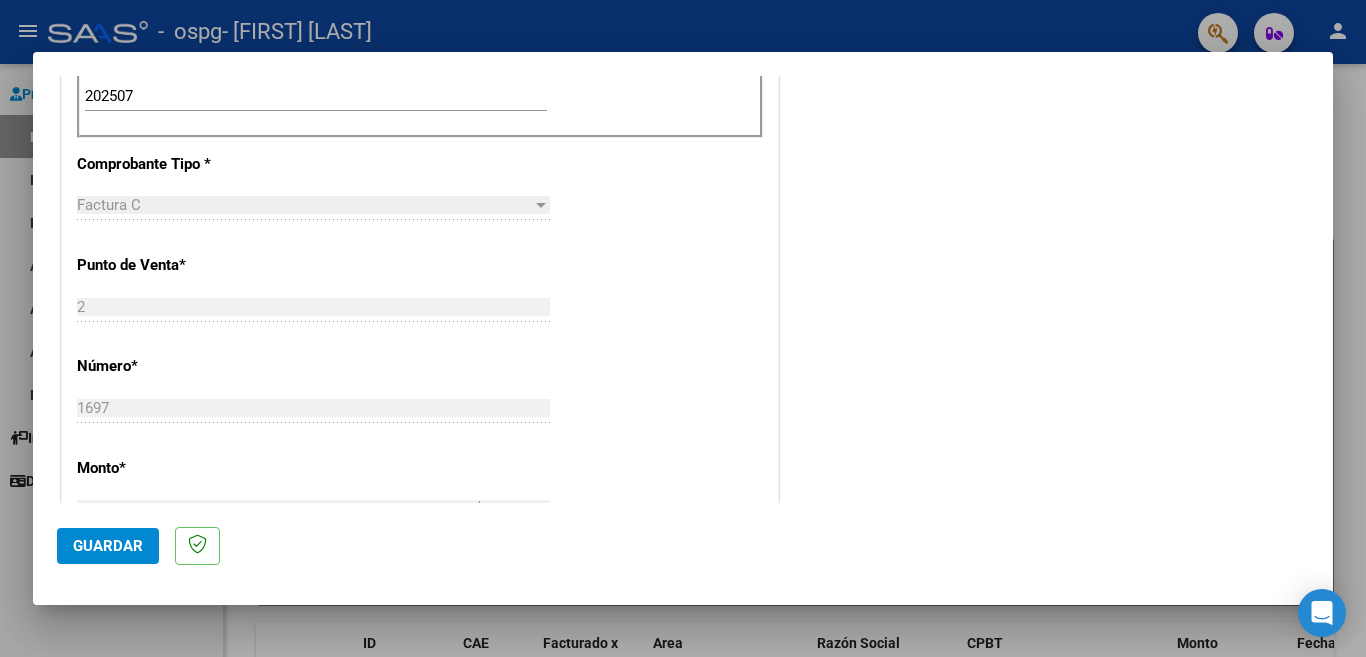 scroll, scrollTop: 760, scrollLeft: 0, axis: vertical 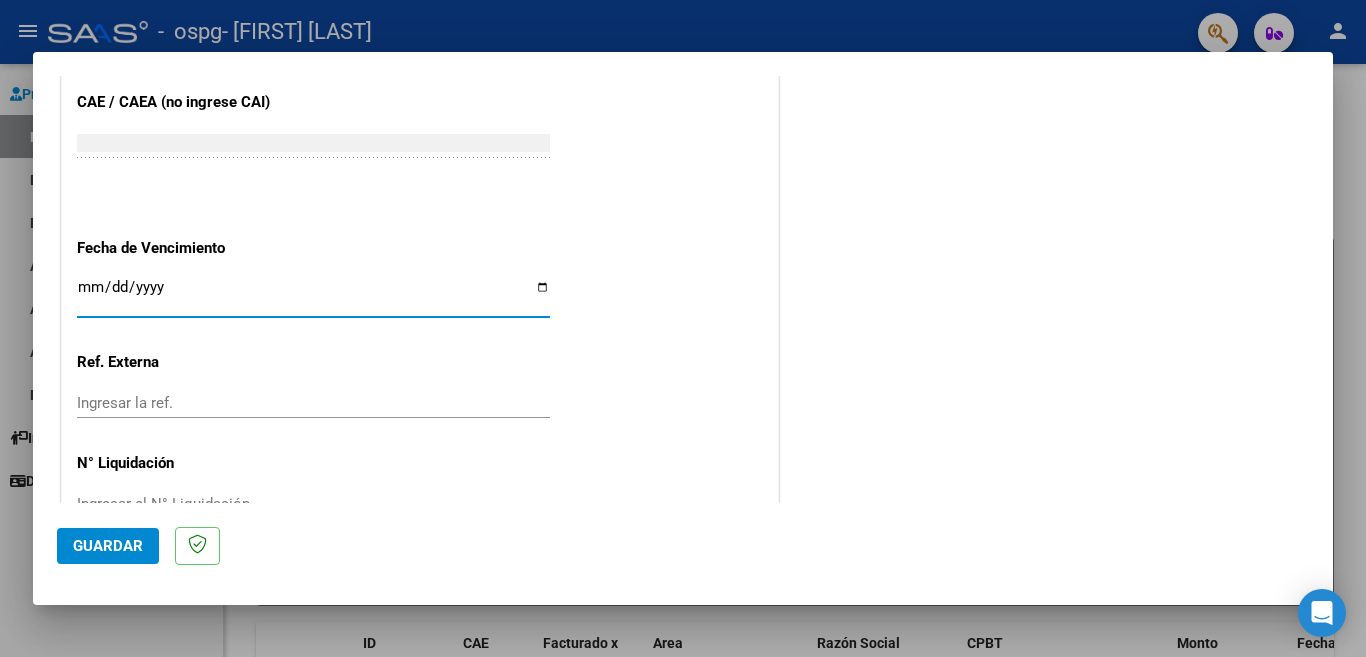 click on "Ingresar la fecha" at bounding box center (313, 295) 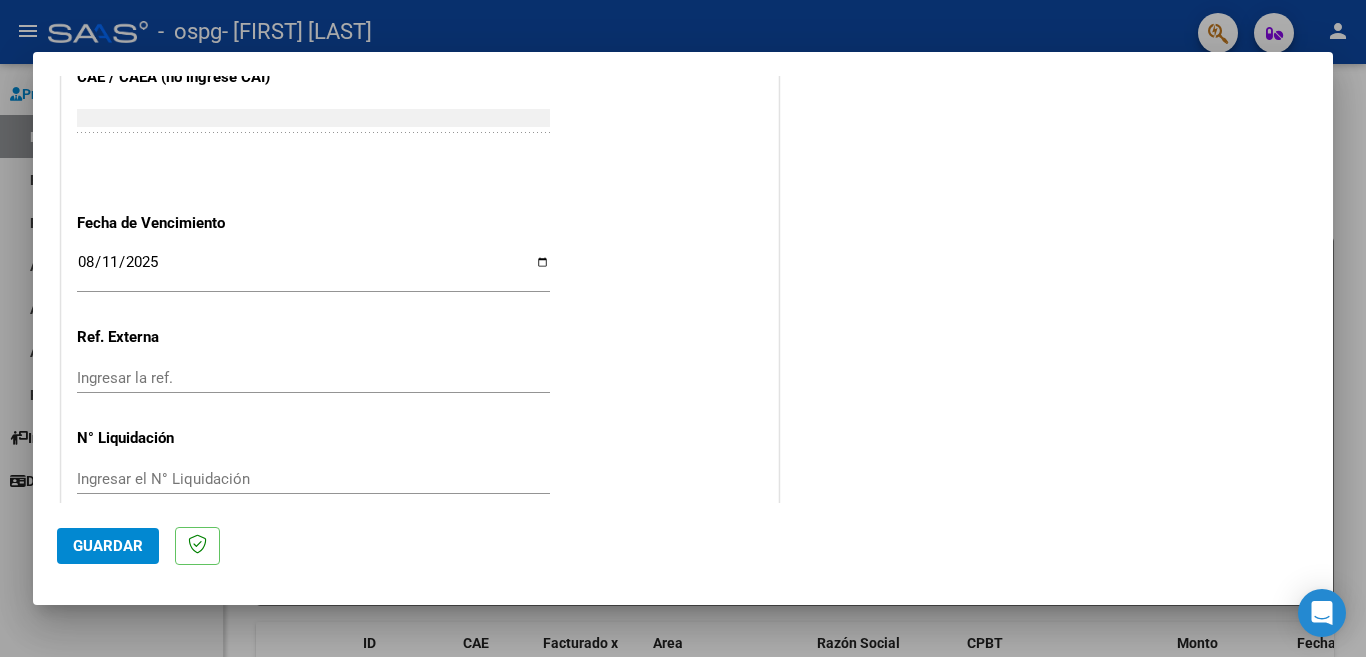 scroll, scrollTop: 1270, scrollLeft: 0, axis: vertical 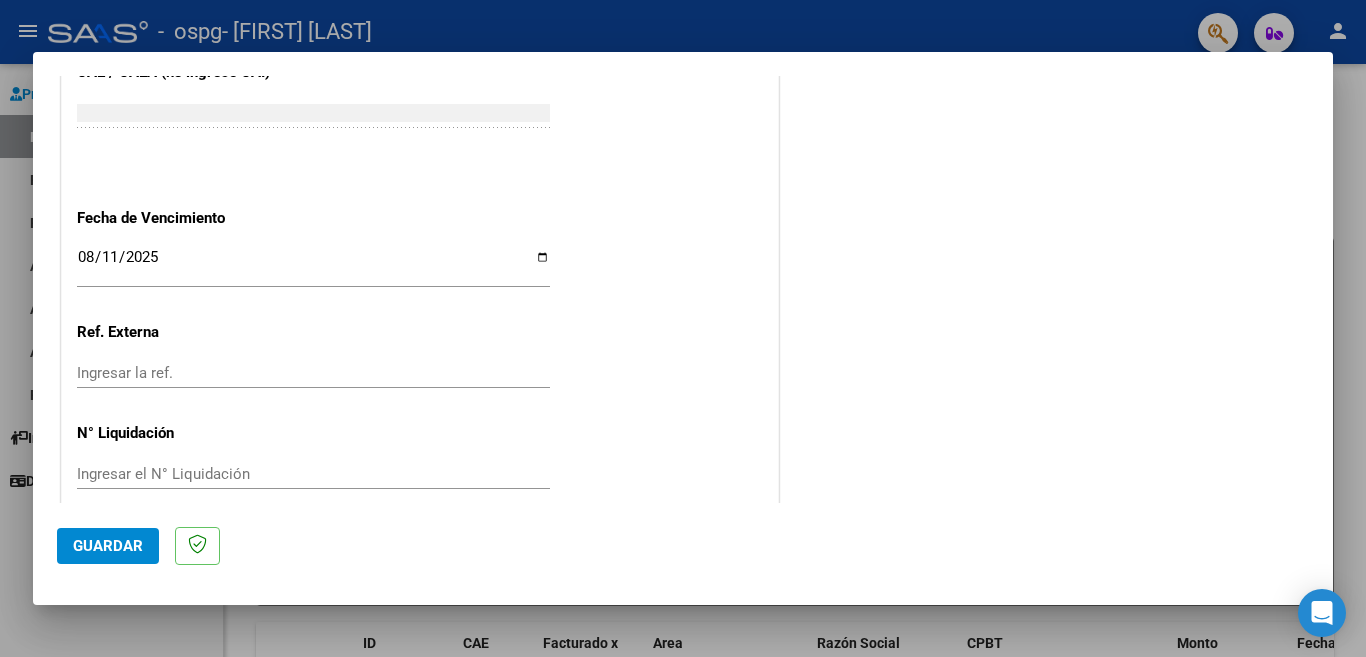 click on "Guardar" 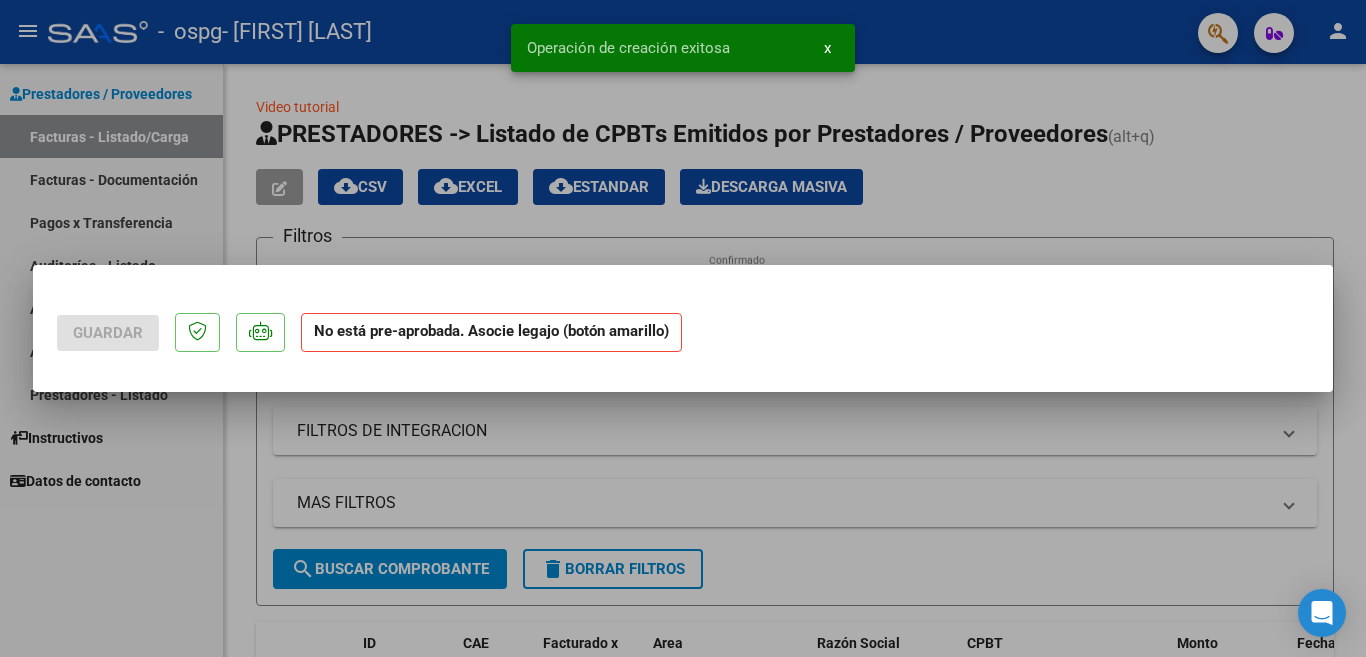 scroll, scrollTop: 0, scrollLeft: 0, axis: both 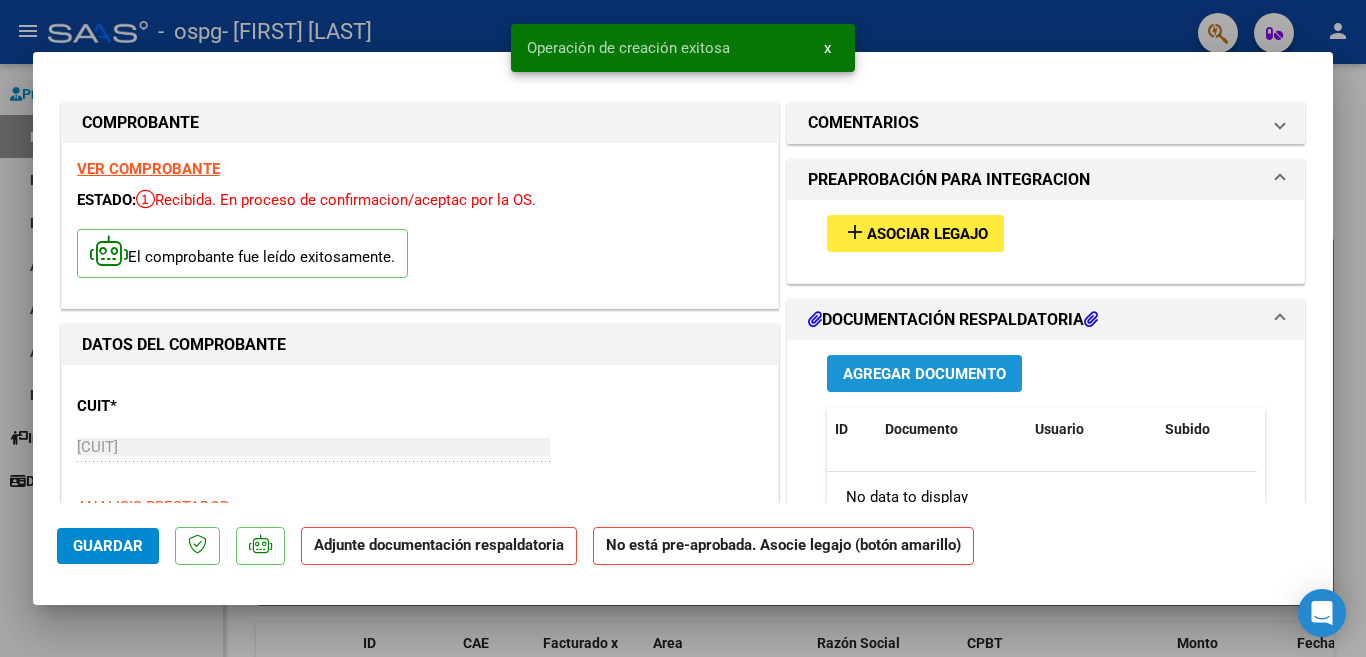 click on "Agregar Documento" at bounding box center [924, 374] 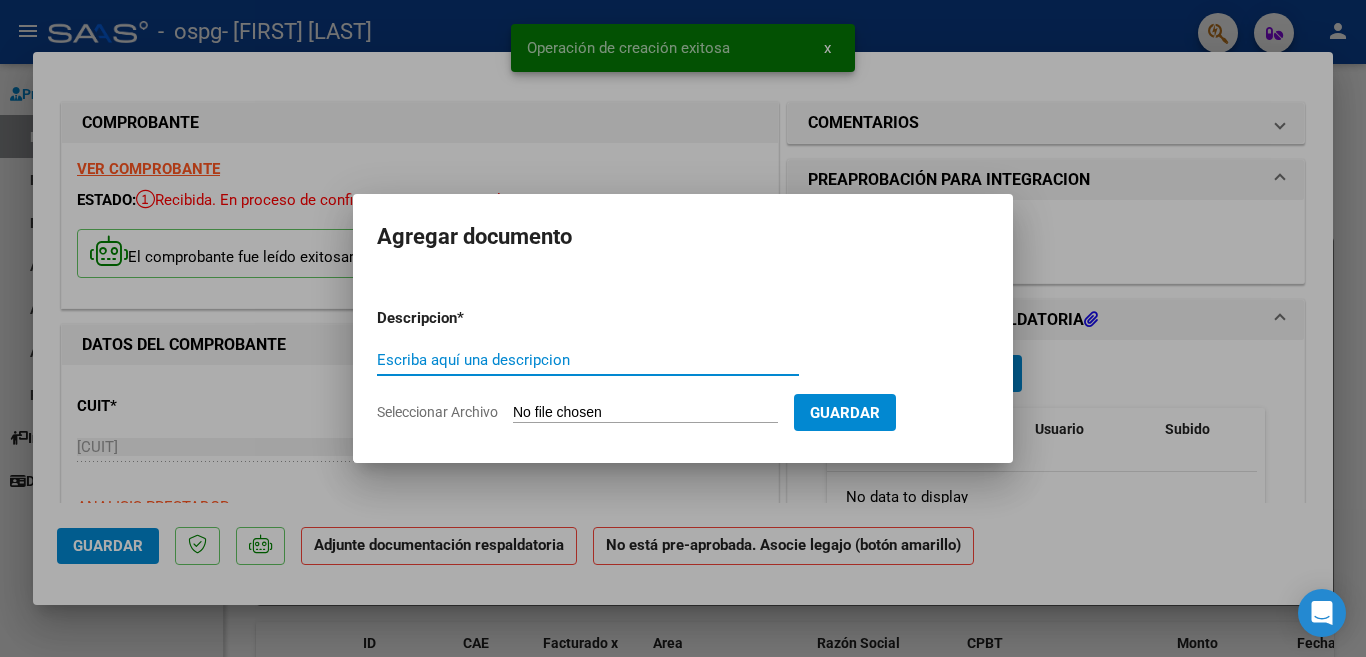 click on "Escriba aquí una descripcion" at bounding box center [588, 360] 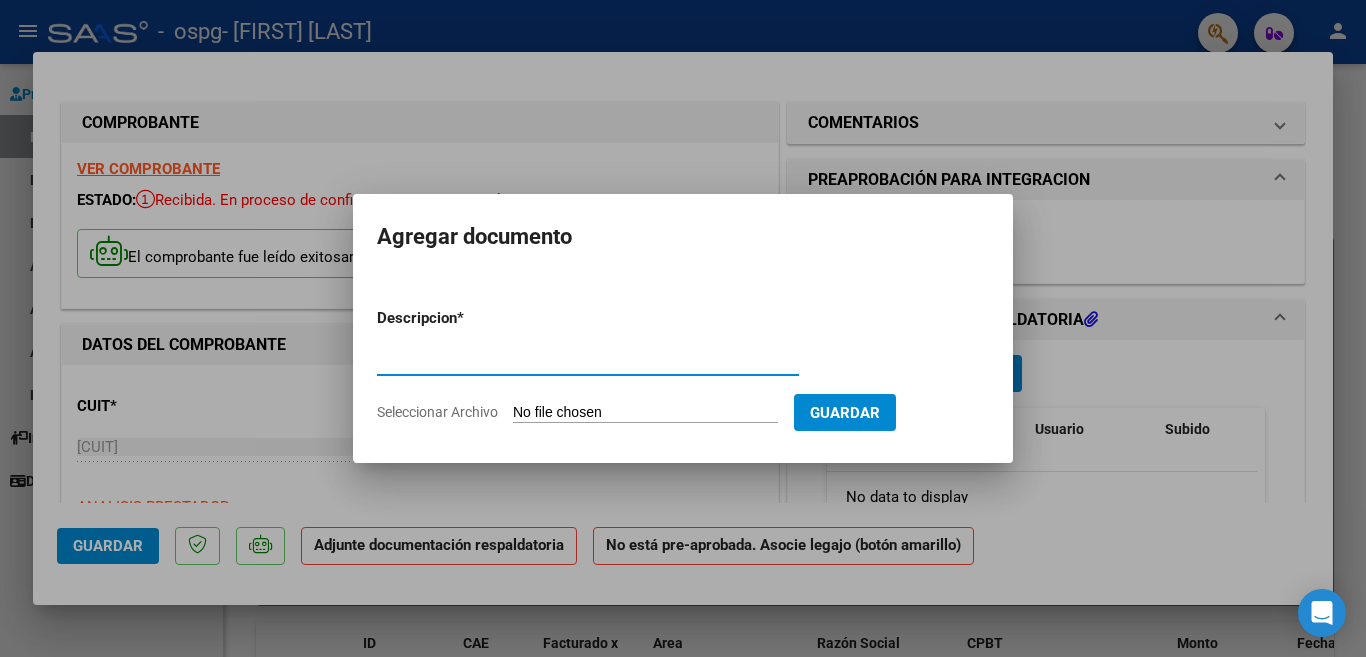 type on "PLANILLA DE ASISTENCIA" 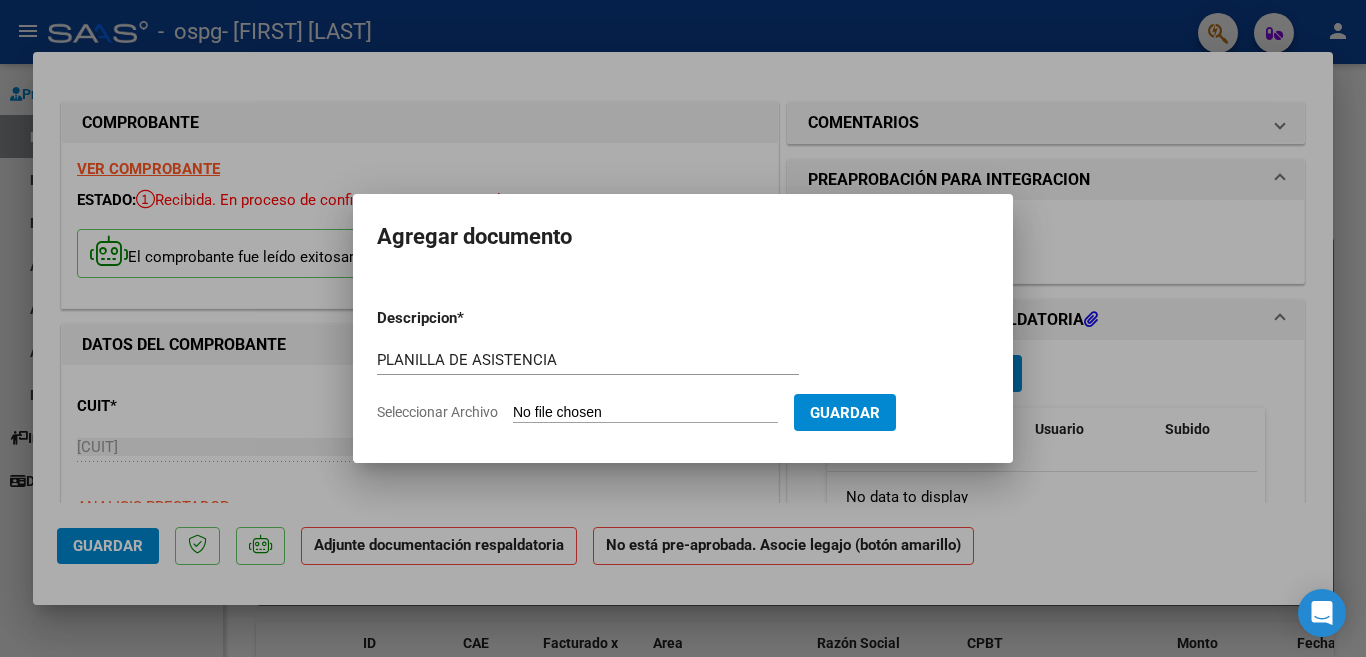 click on "Seleccionar Archivo" at bounding box center [645, 413] 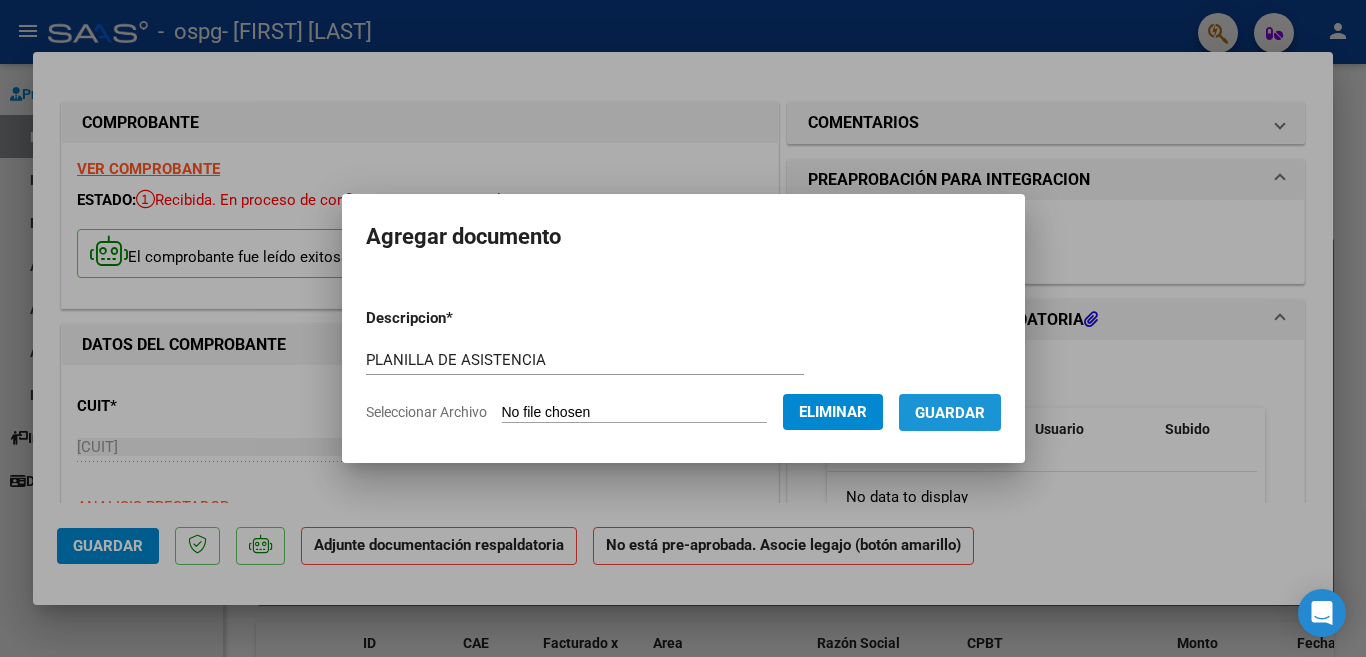 click on "Guardar" at bounding box center [950, 413] 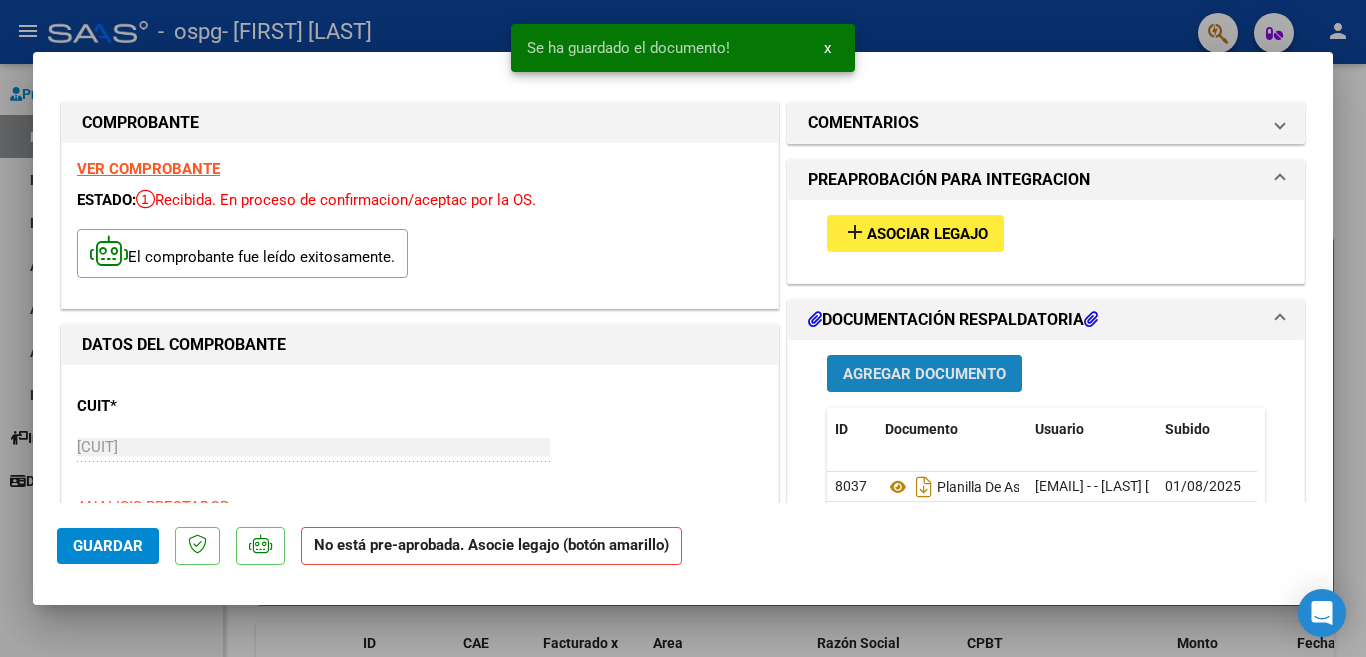 click on "Agregar Documento" at bounding box center [924, 374] 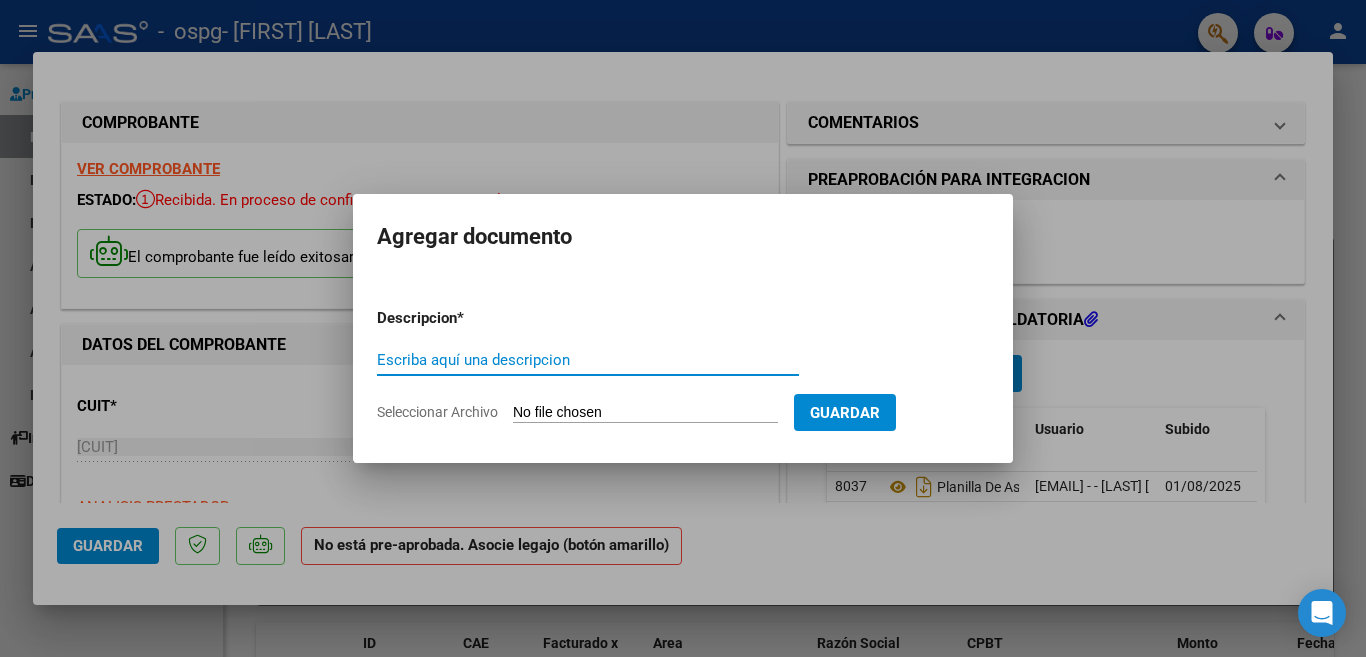 click on "Escriba aquí una descripcion" at bounding box center (588, 360) 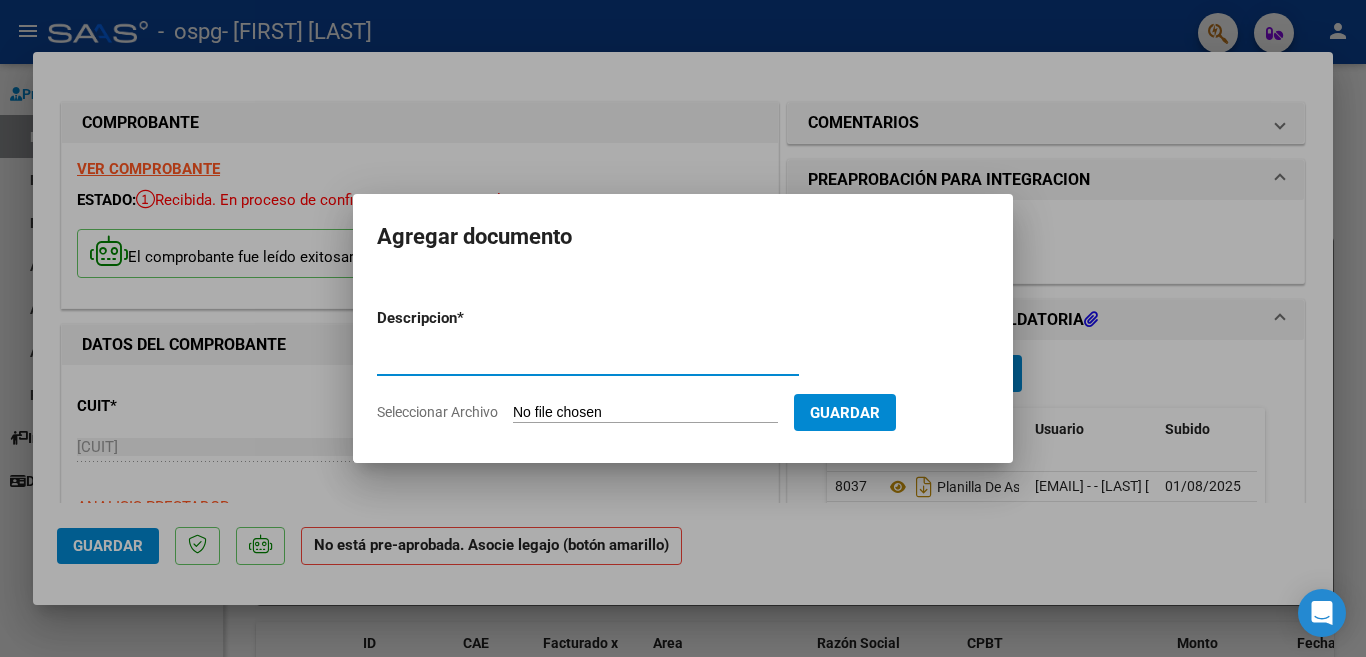 type on "INFORME MENSUAL" 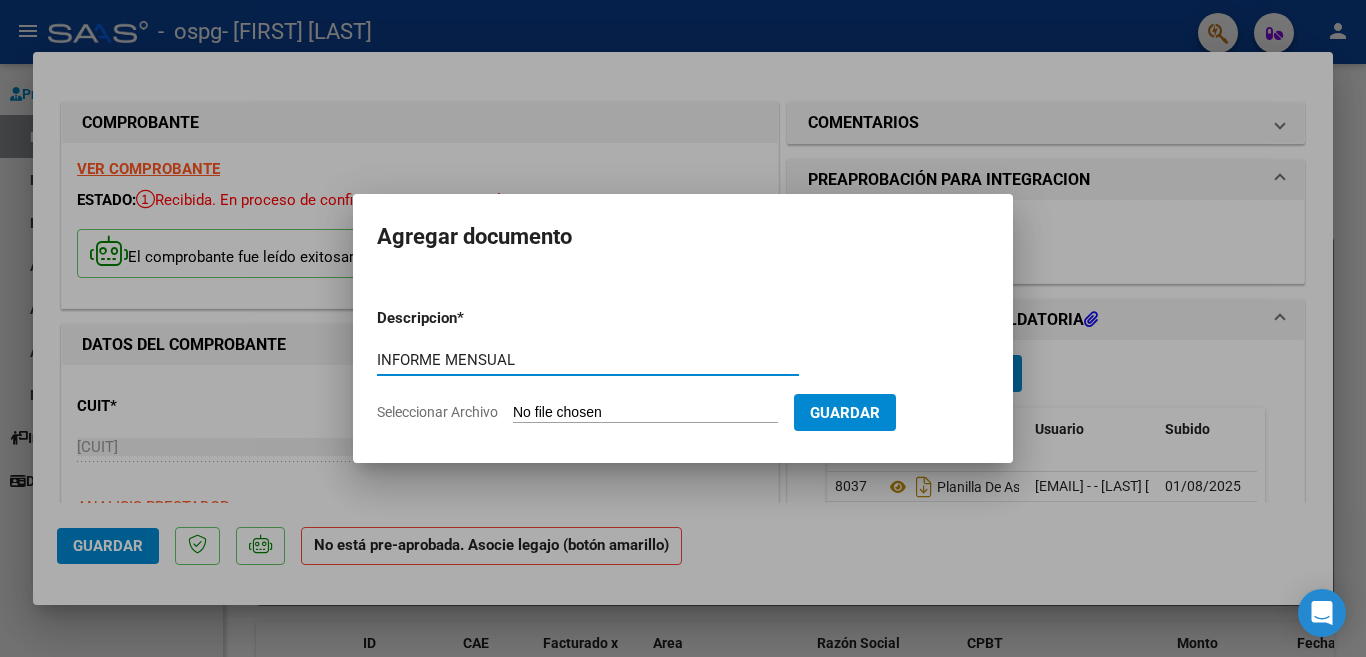 click on "Seleccionar Archivo" at bounding box center (645, 413) 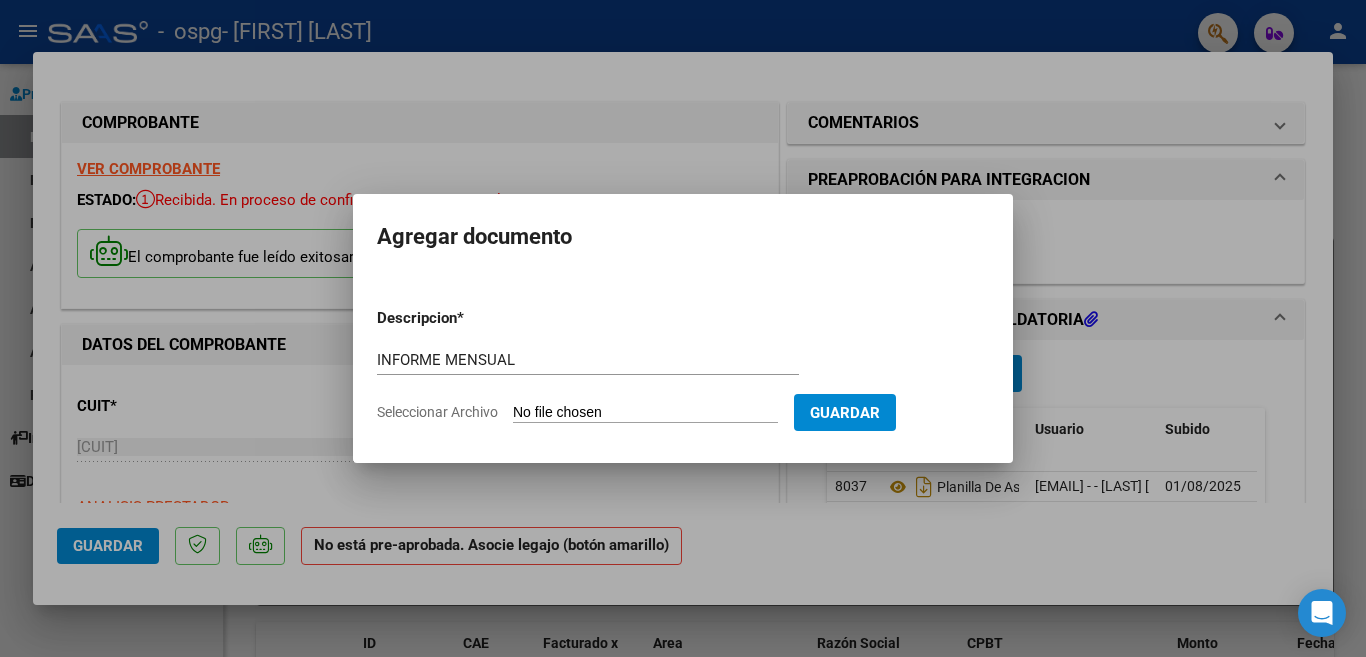 type on "C:\fakepath\INFORME BRUNO.pdf" 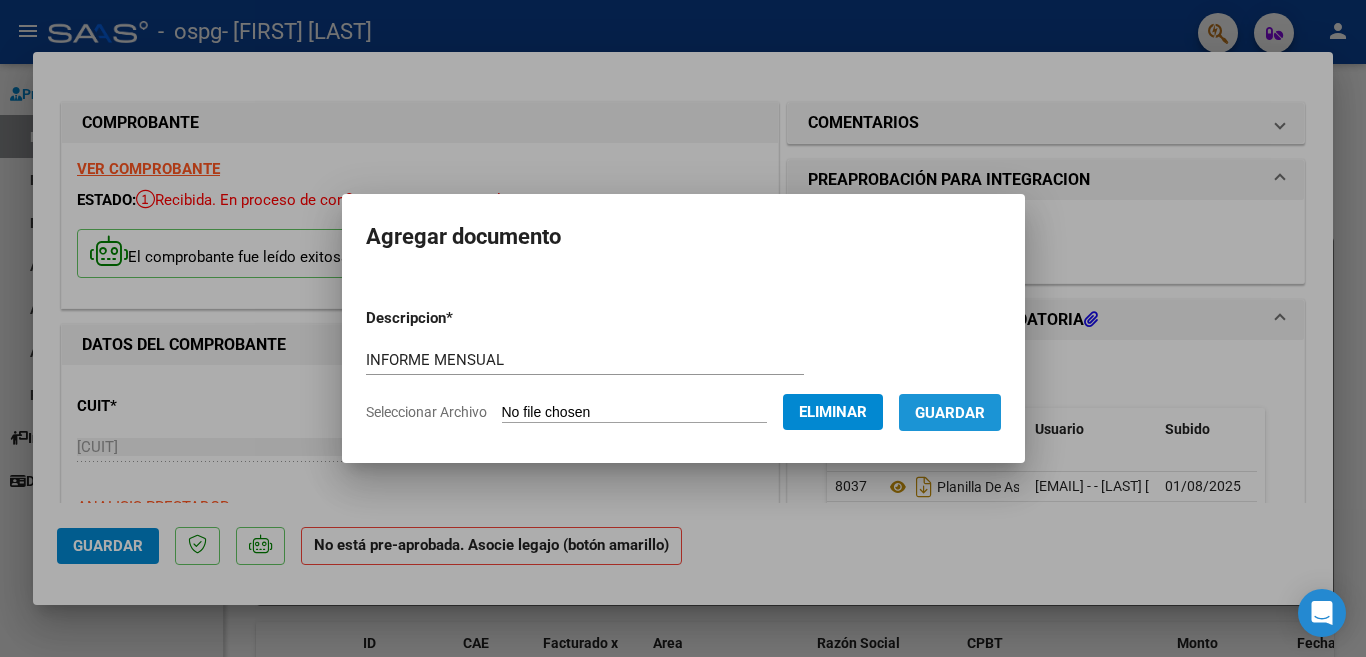 click on "Guardar" at bounding box center [950, 413] 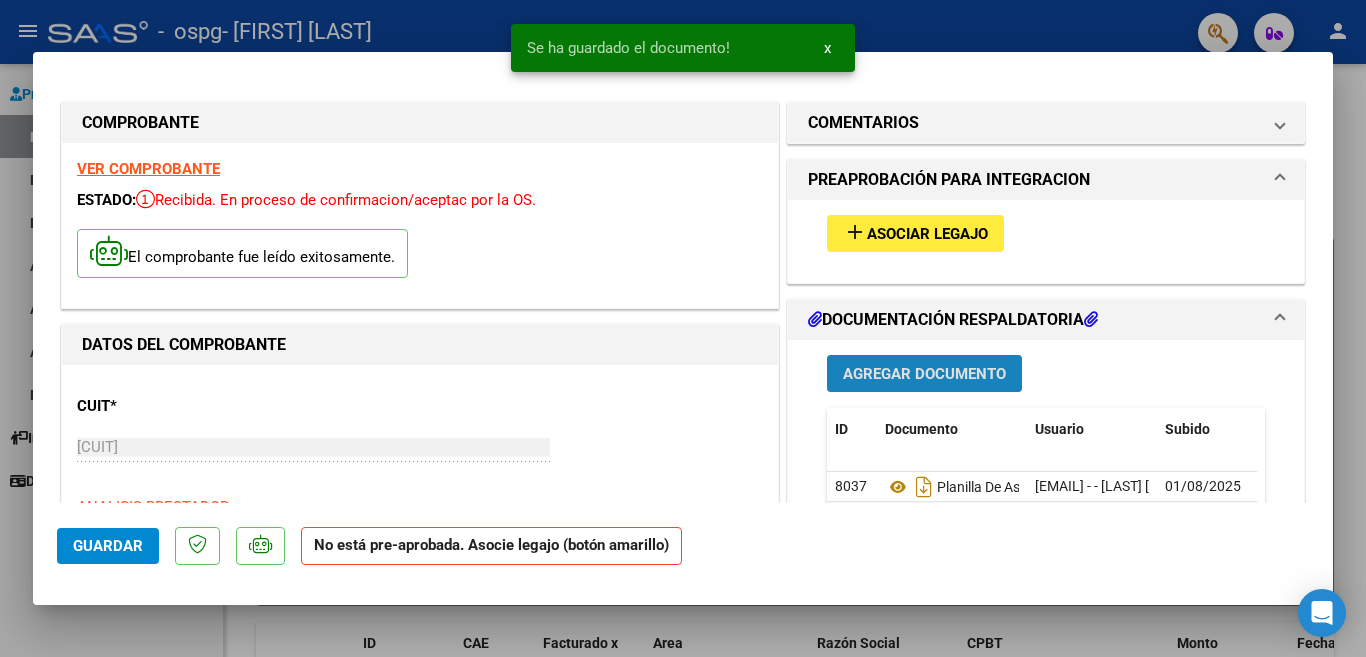 click on "Agregar Documento" at bounding box center [924, 374] 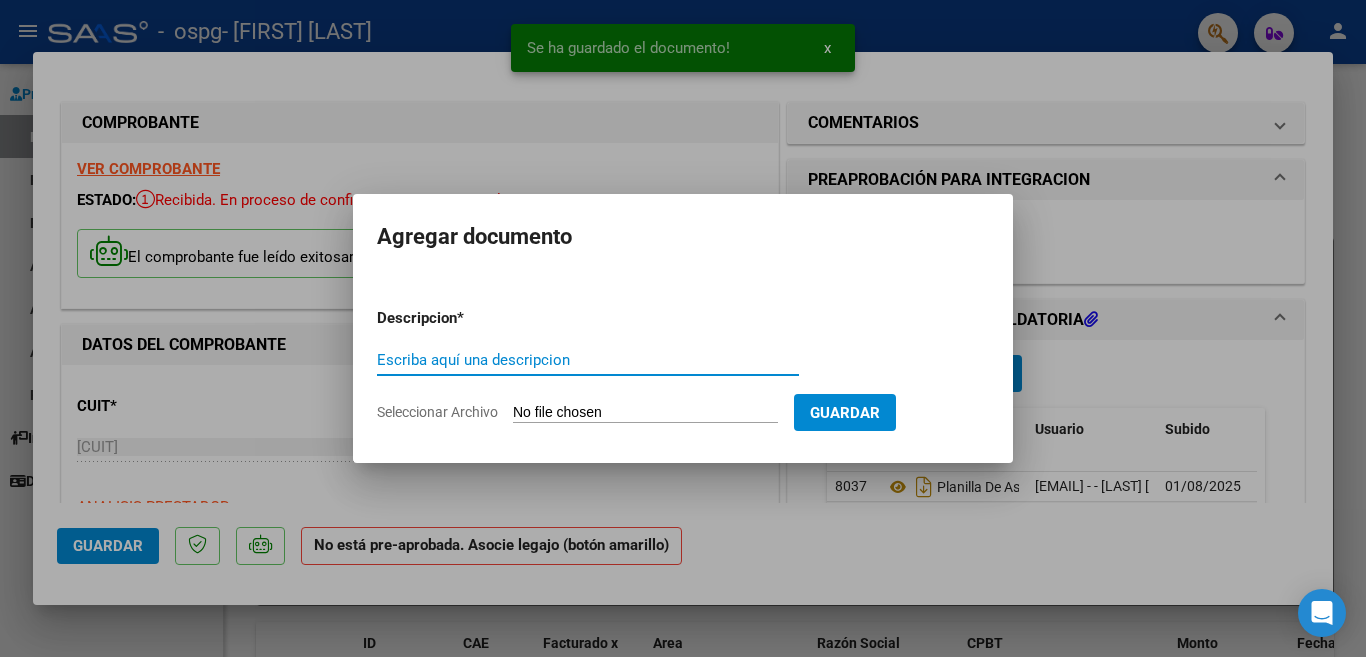 click on "Escriba aquí una descripcion" at bounding box center (588, 360) 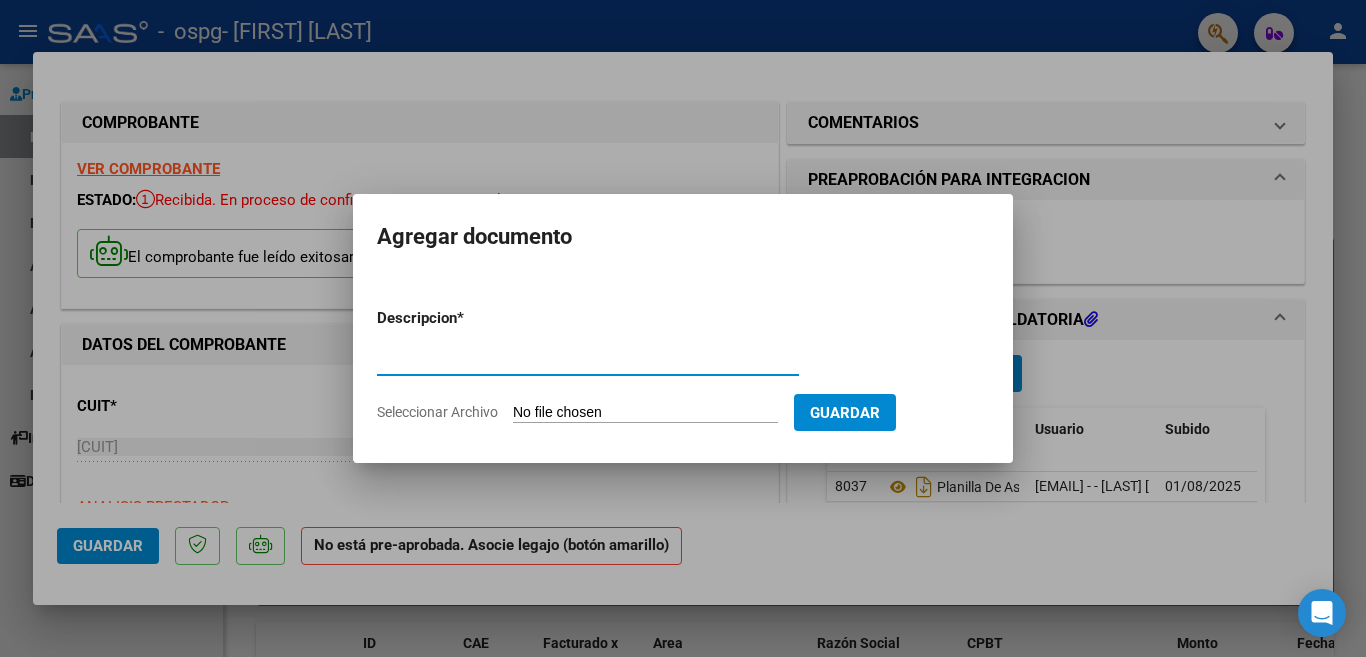 type on "AUTORIZACION" 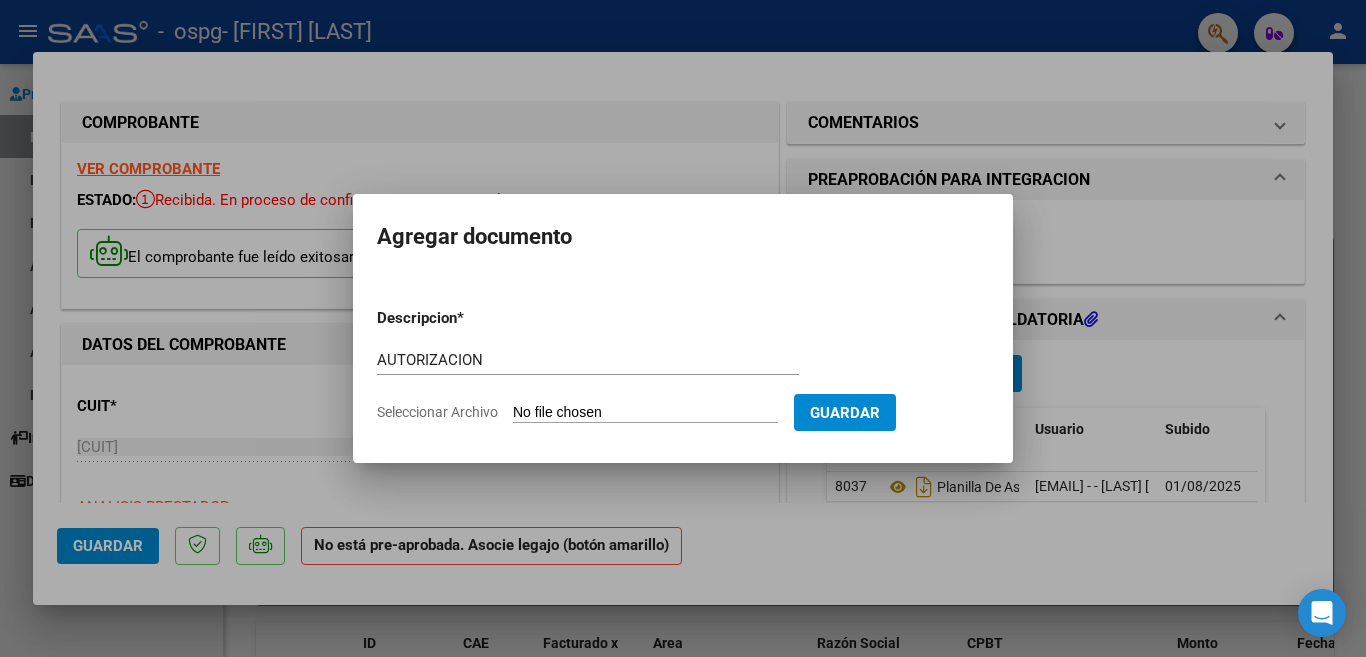 click on "Seleccionar Archivo" at bounding box center [645, 413] 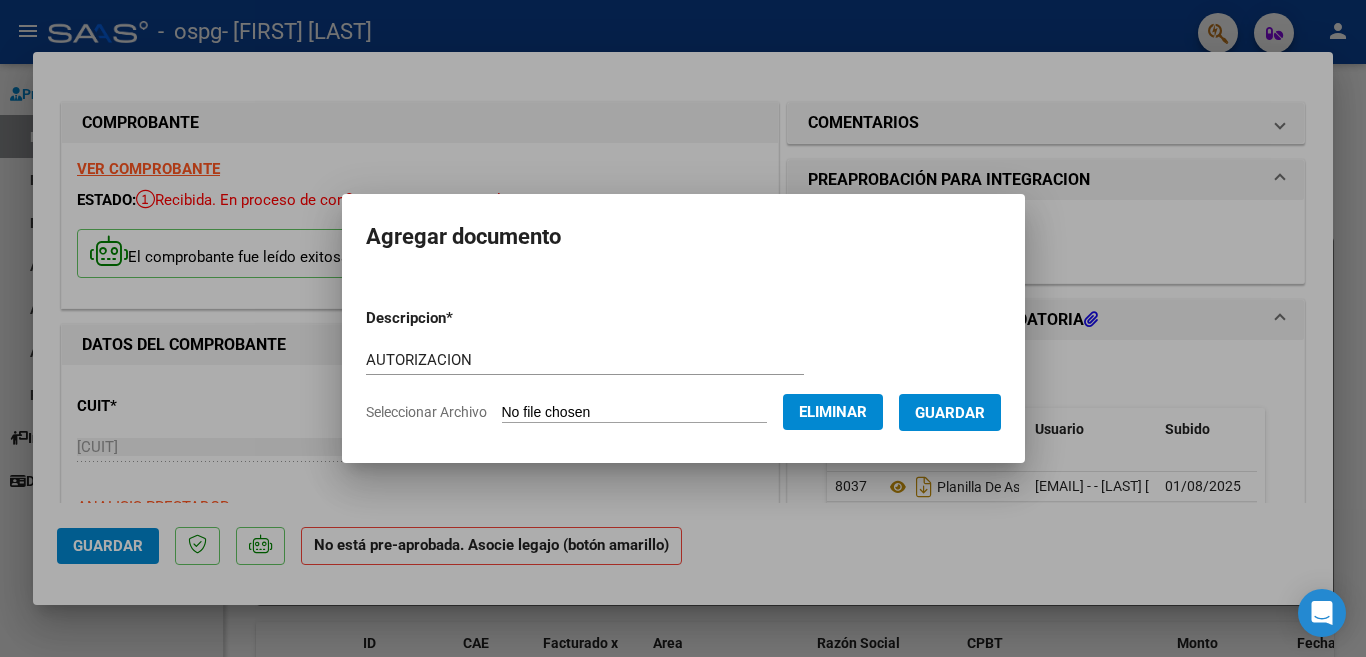 click on "Guardar" at bounding box center [950, 413] 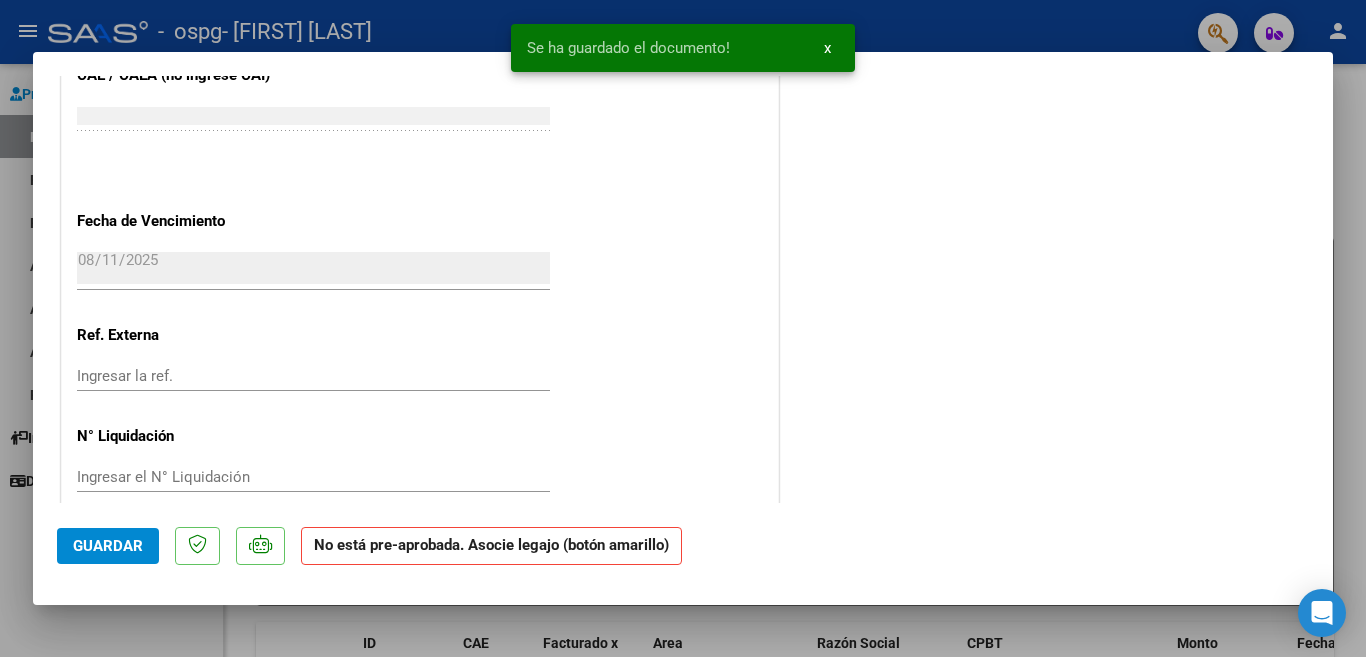 scroll, scrollTop: 1285, scrollLeft: 0, axis: vertical 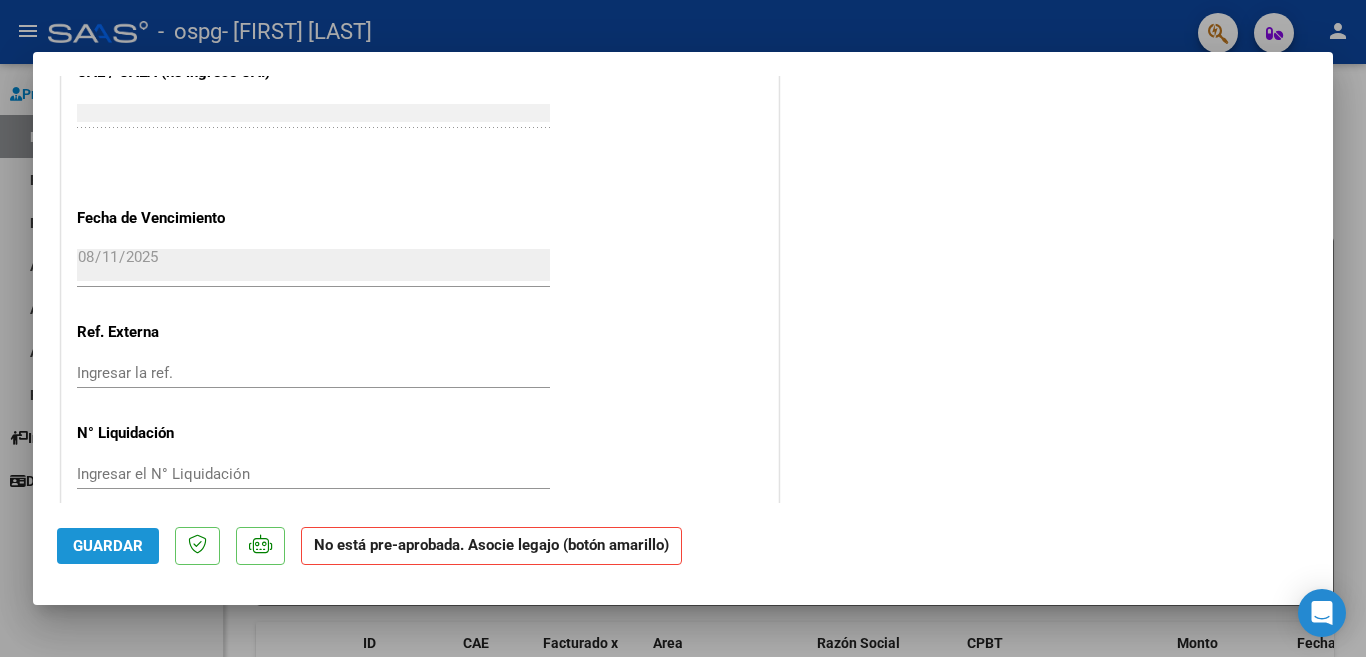 click on "Guardar" 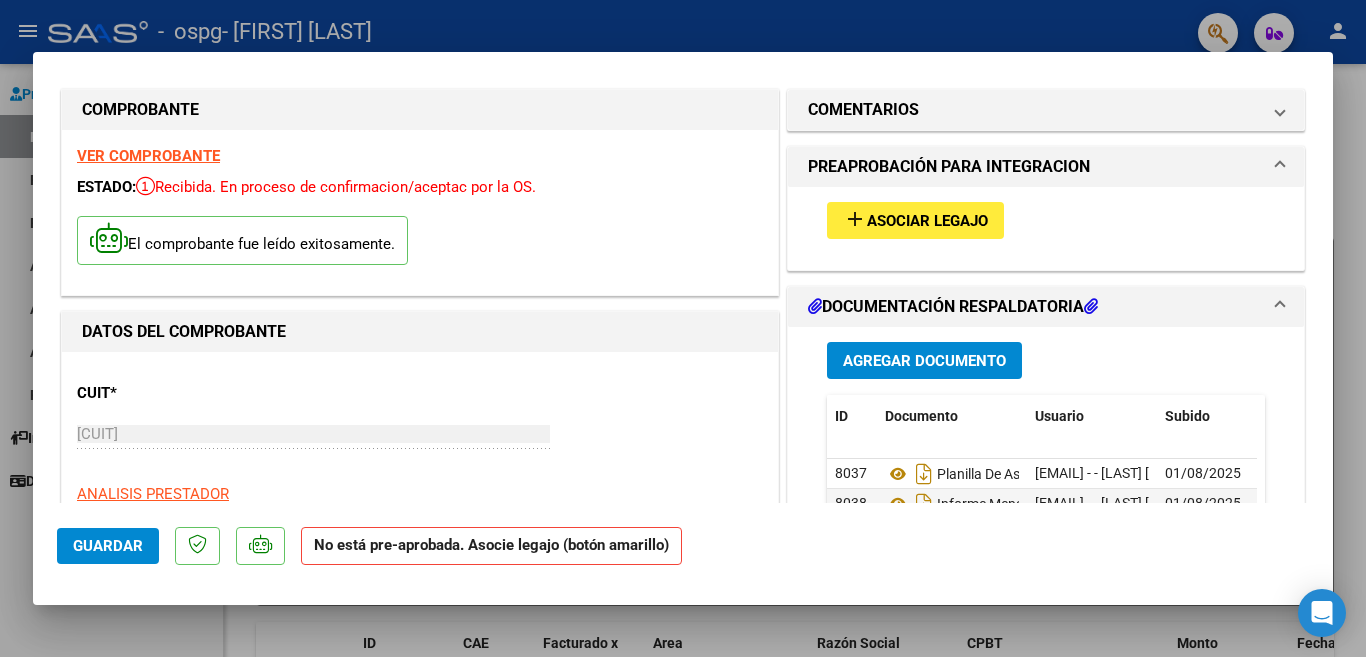 scroll, scrollTop: 0, scrollLeft: 0, axis: both 